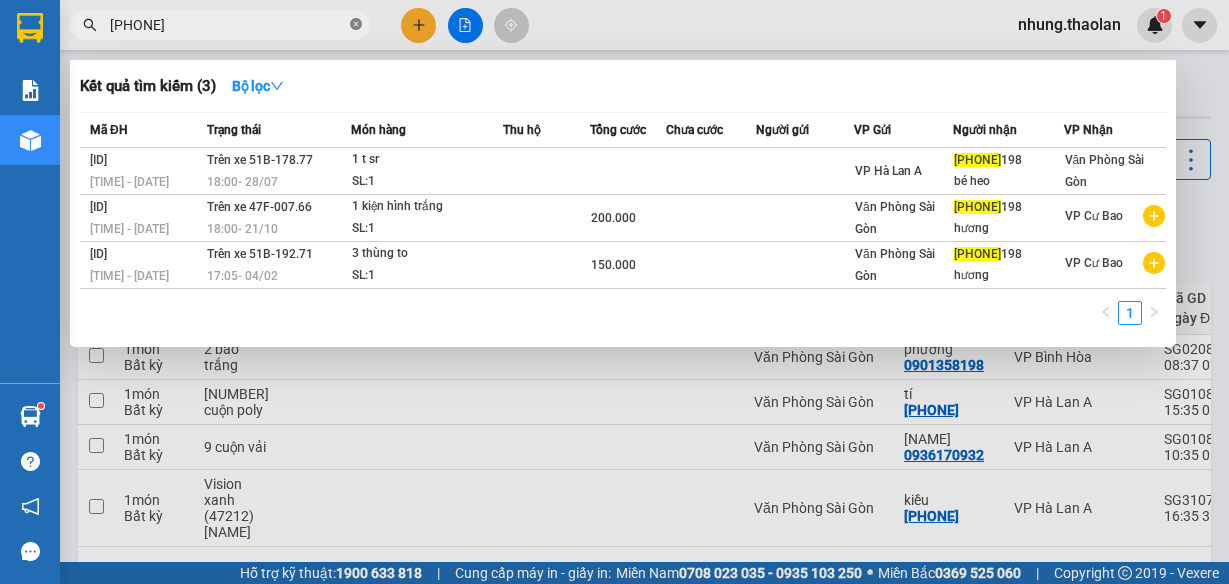 scroll, scrollTop: 0, scrollLeft: 0, axis: both 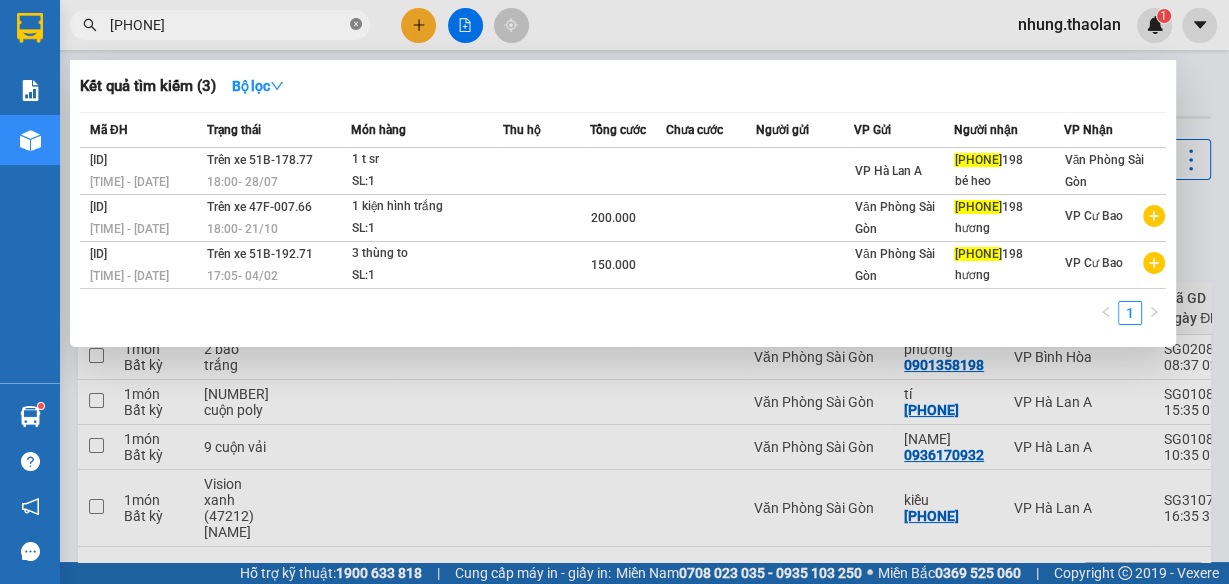 click 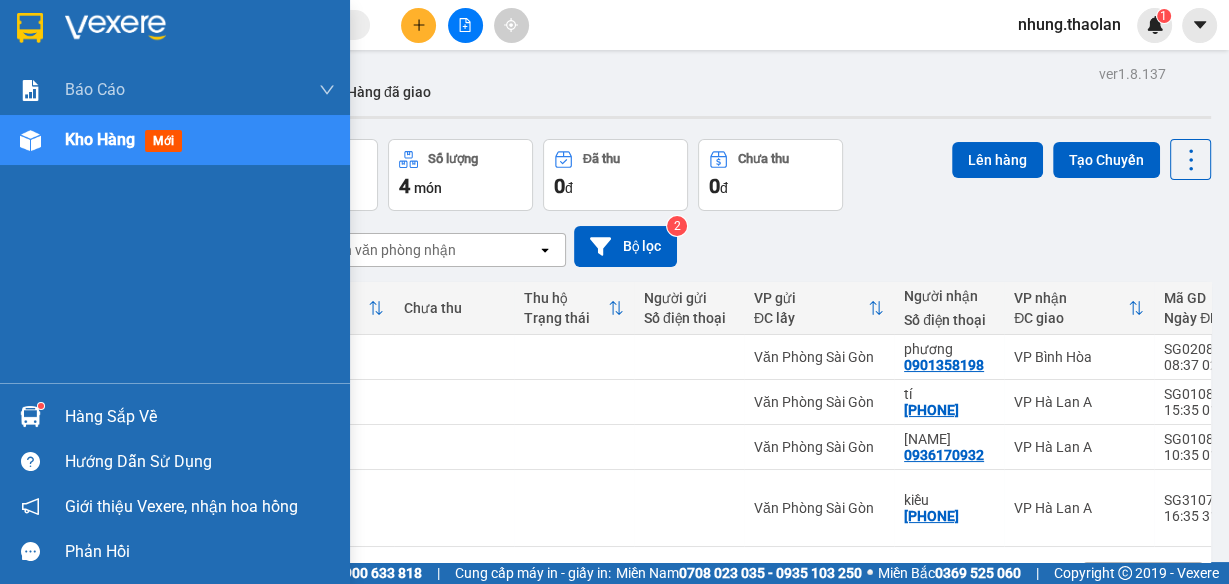 click on "Kho hàng mới" at bounding box center [200, 140] 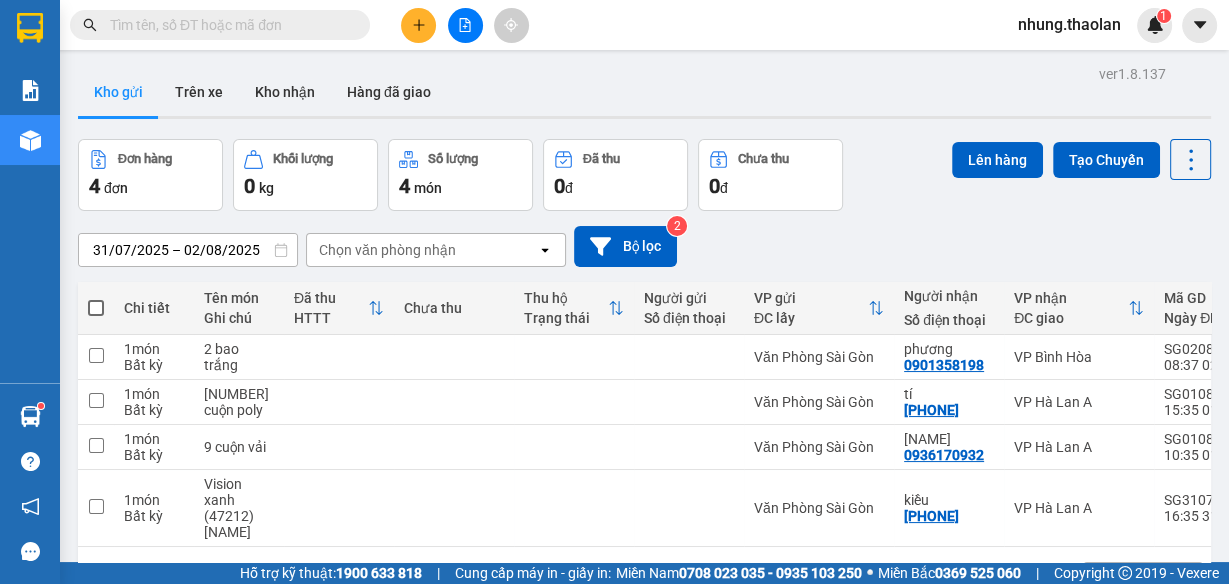click at bounding box center [220, 25] 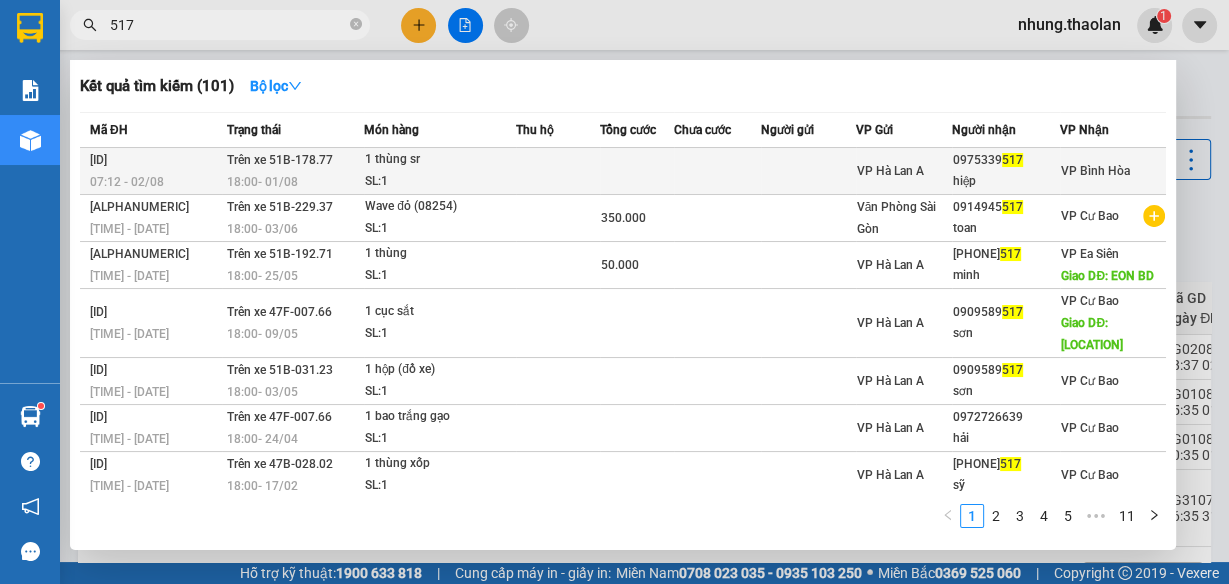 type on "517" 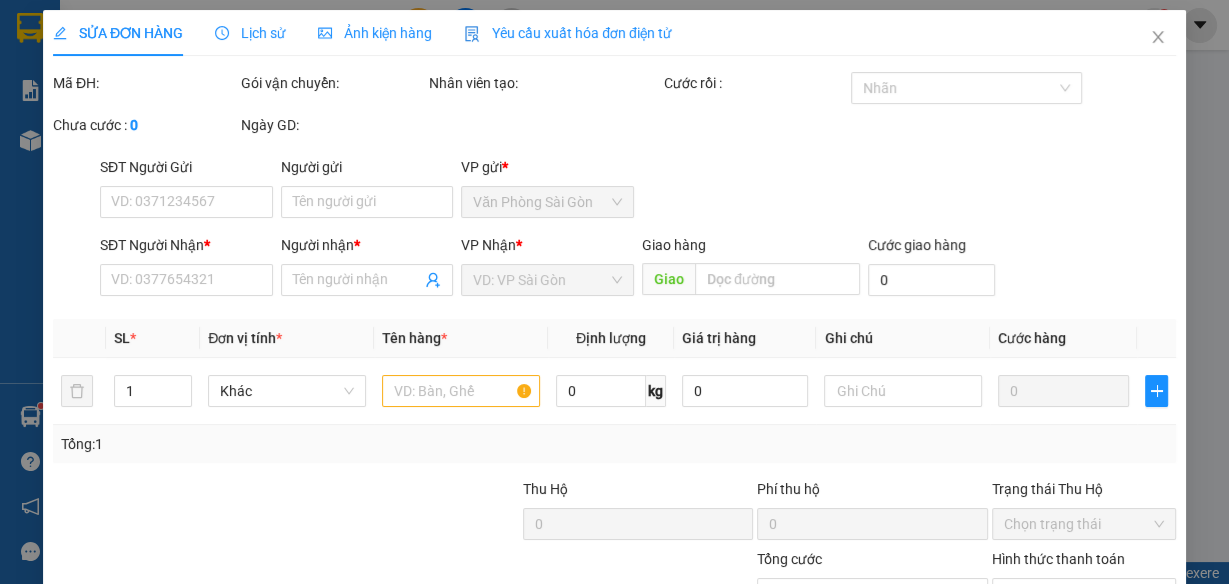 type on "[PHONE]" 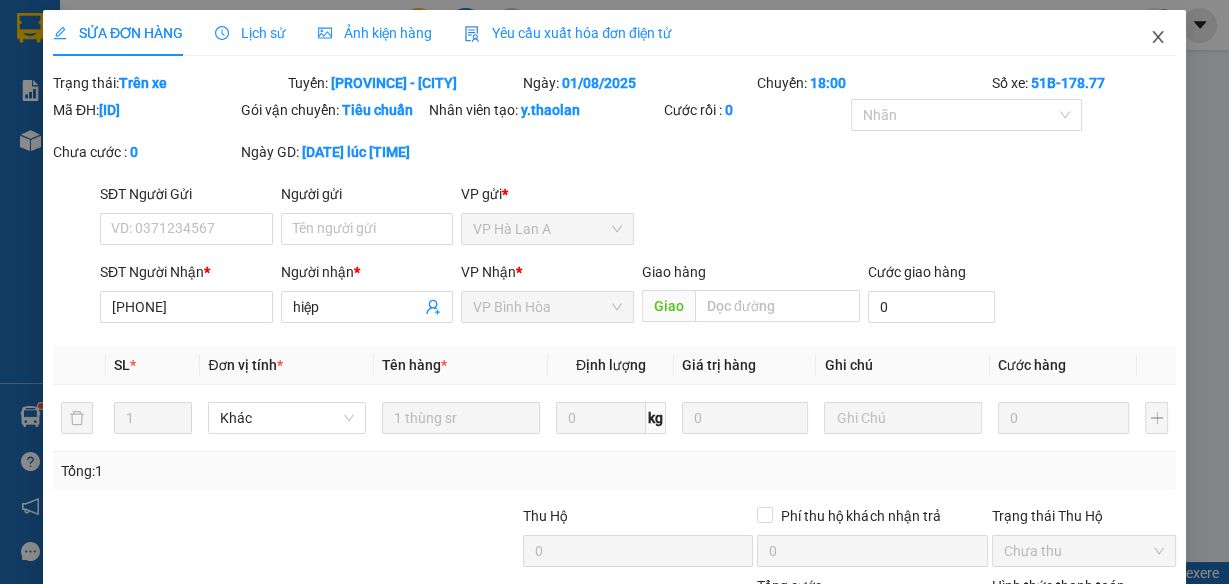 click at bounding box center (1158, 38) 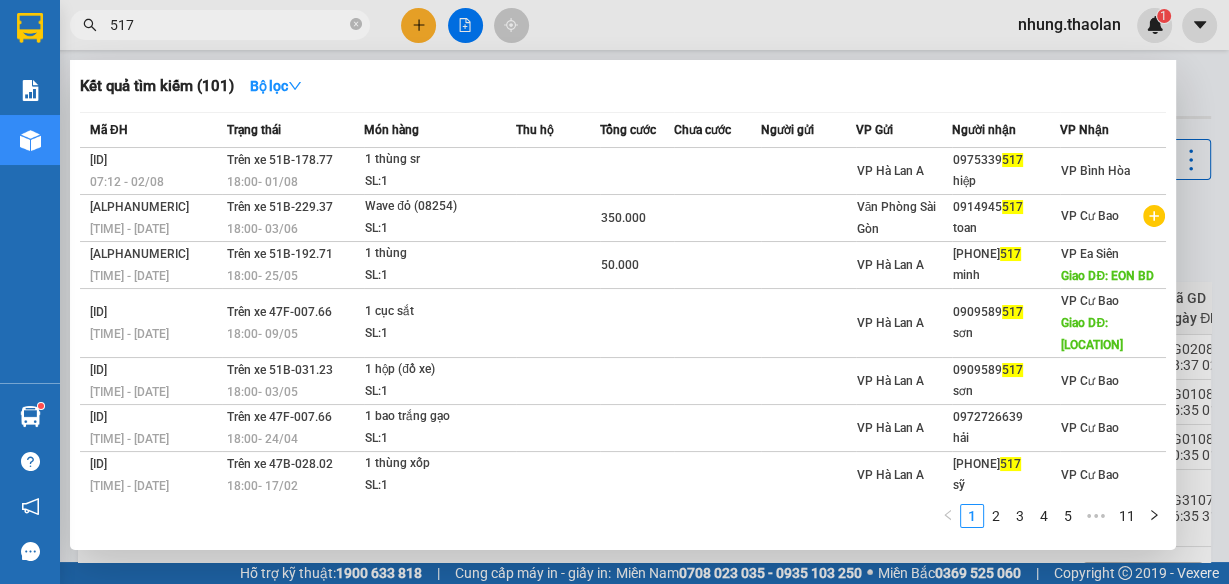 drag, startPoint x: 177, startPoint y: 30, endPoint x: 96, endPoint y: 32, distance: 81.02469 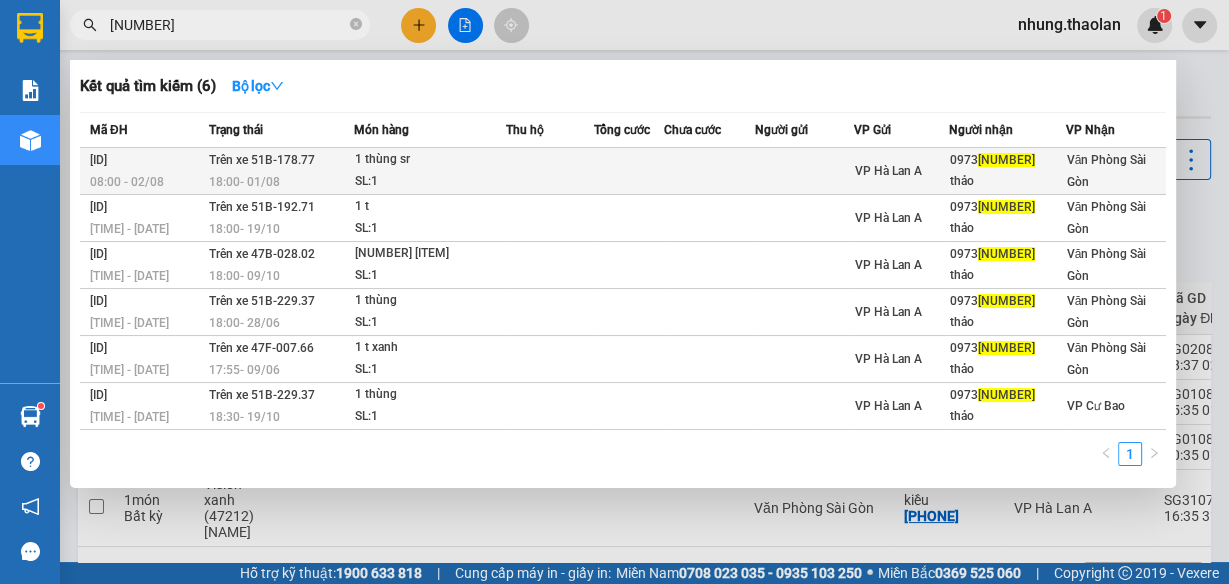 type on "[NUMBER]" 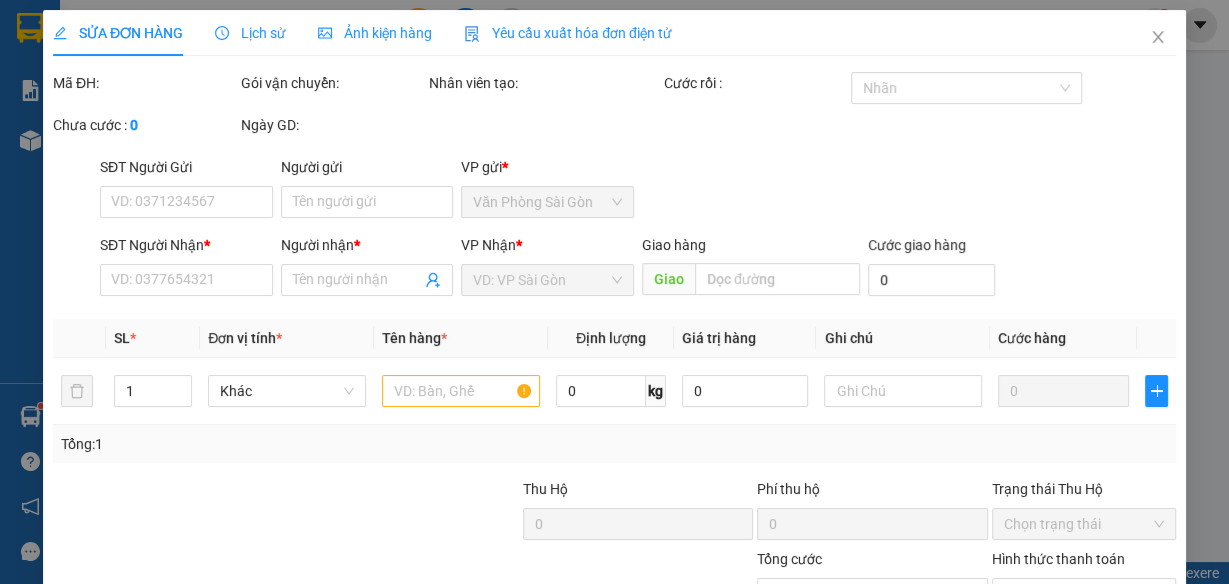 type on "[PHONE]" 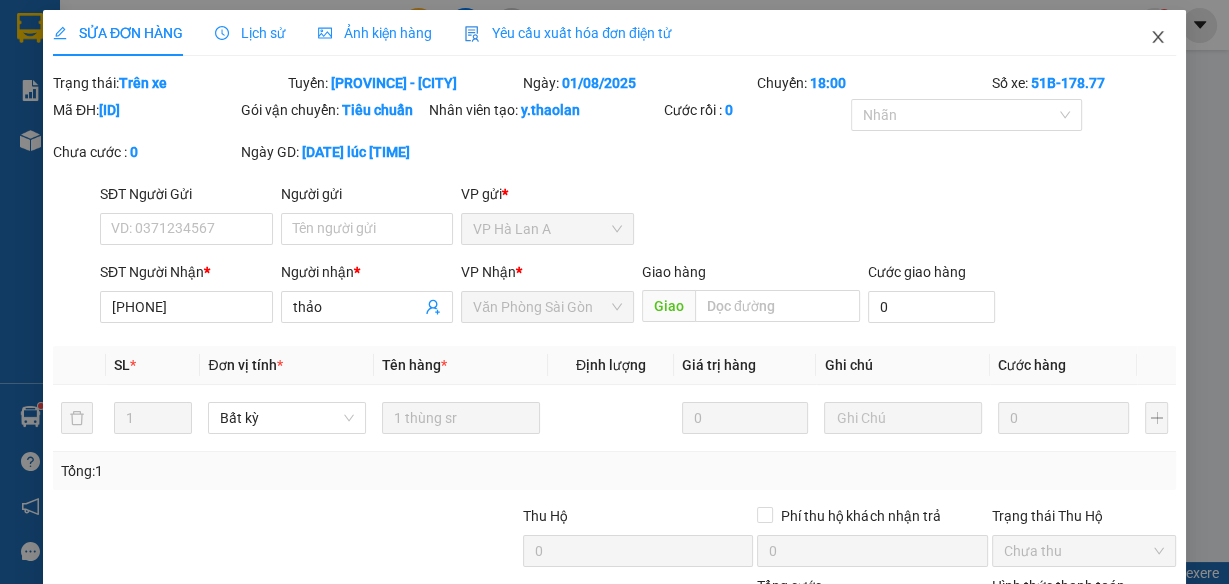click 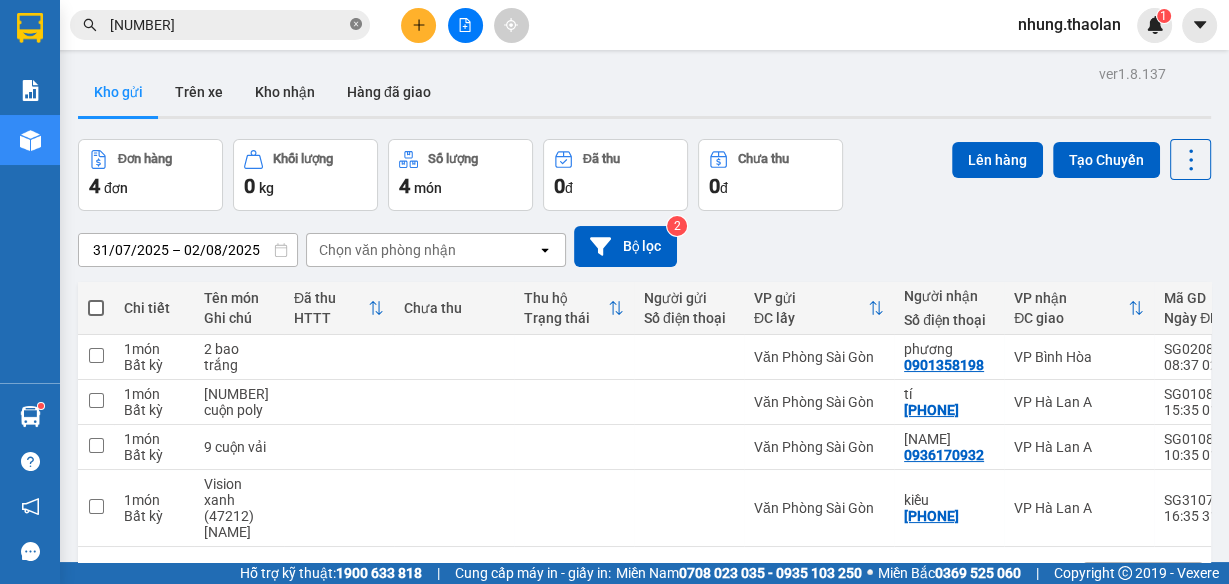 click 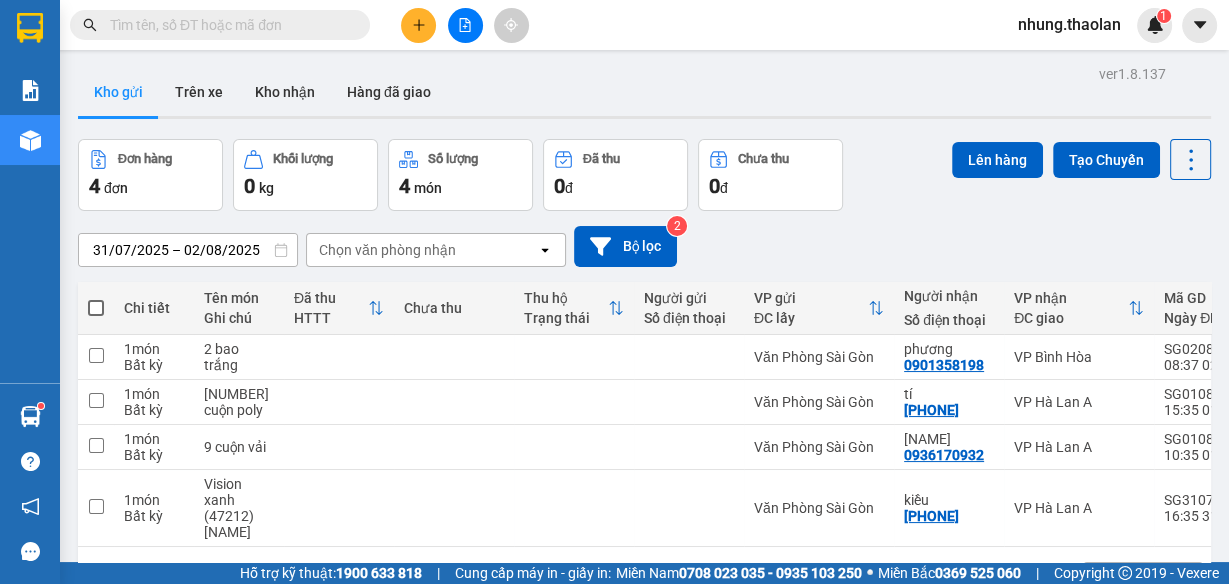 click at bounding box center (228, 25) 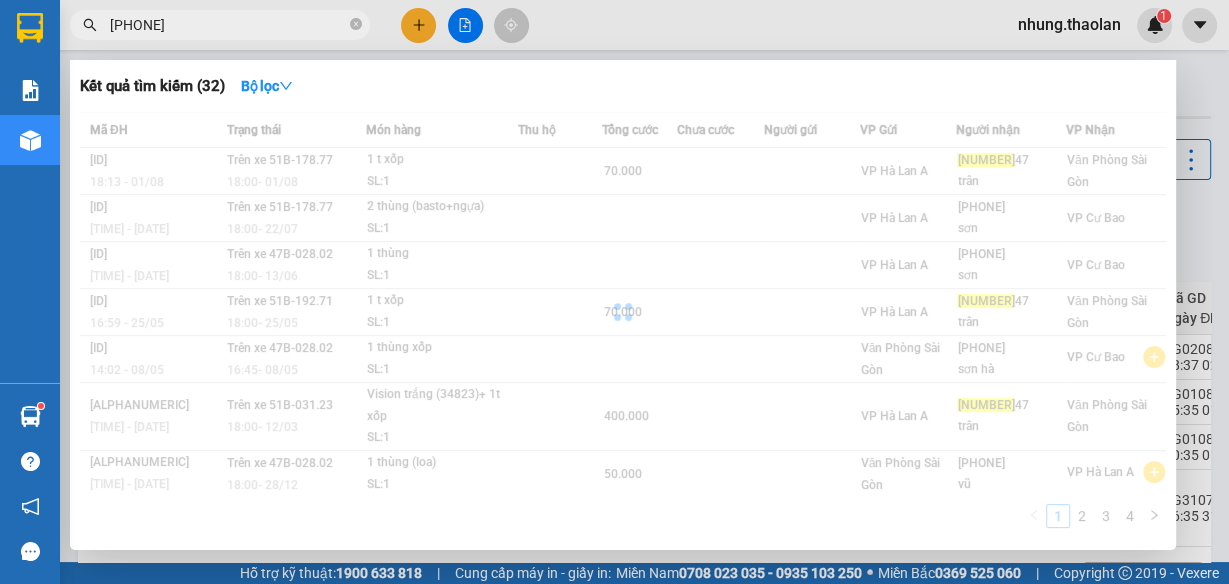 type on "[PHONE]" 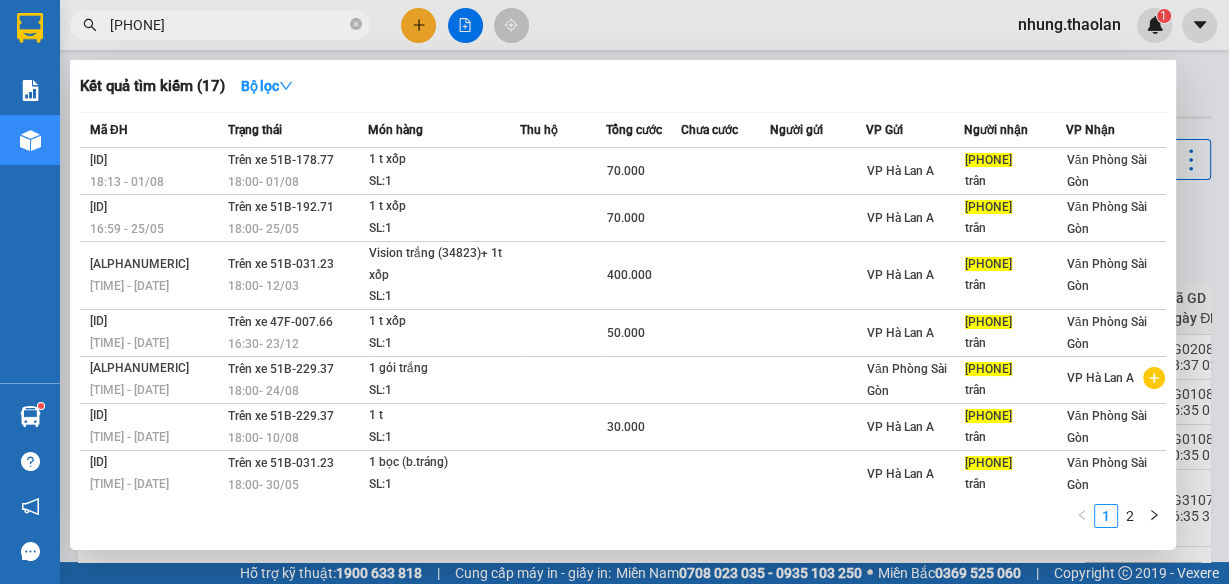 click at bounding box center [356, 25] 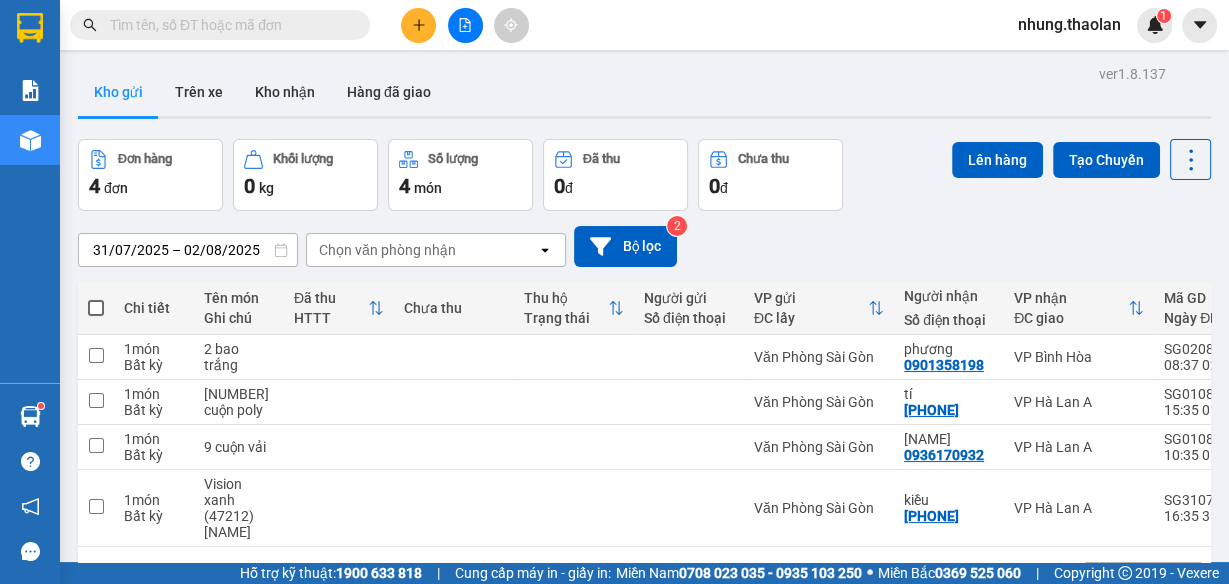click at bounding box center [228, 25] 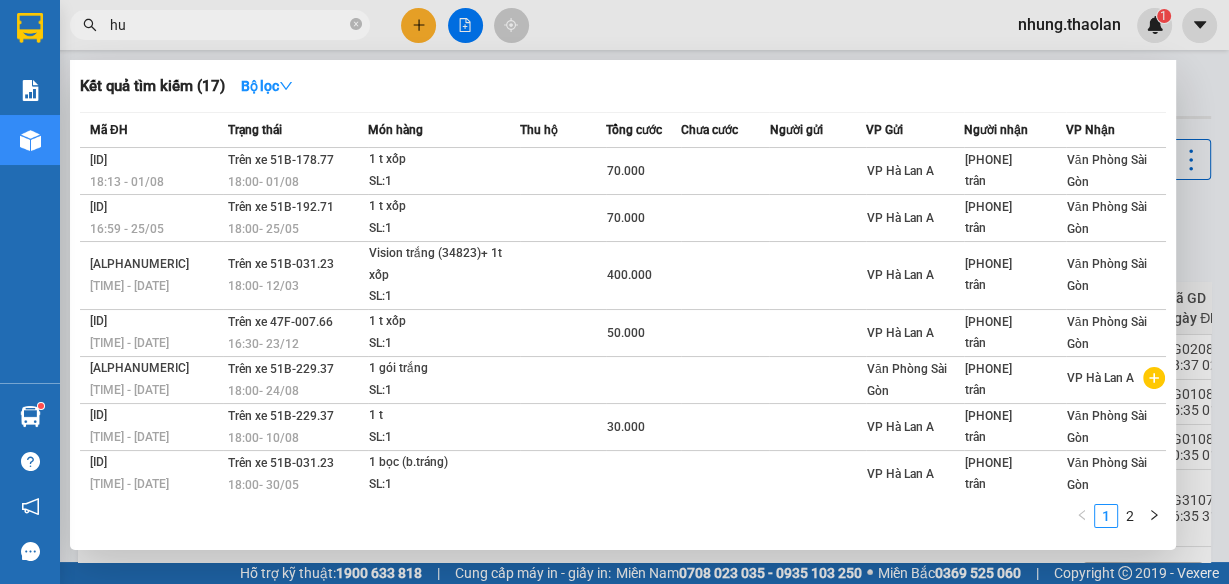 type on "huy" 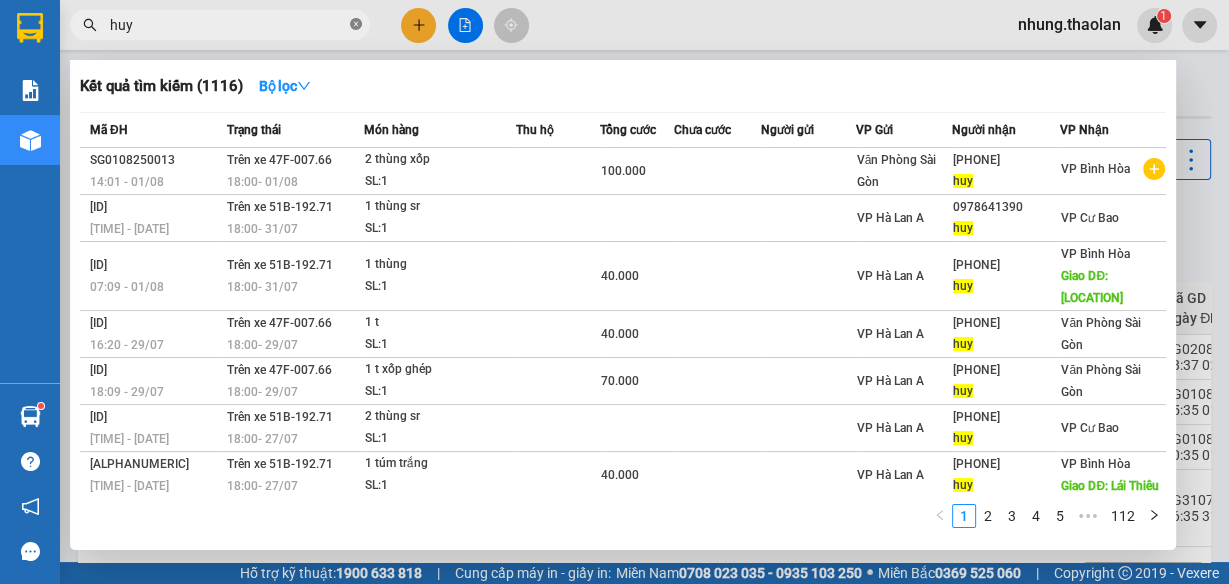 click 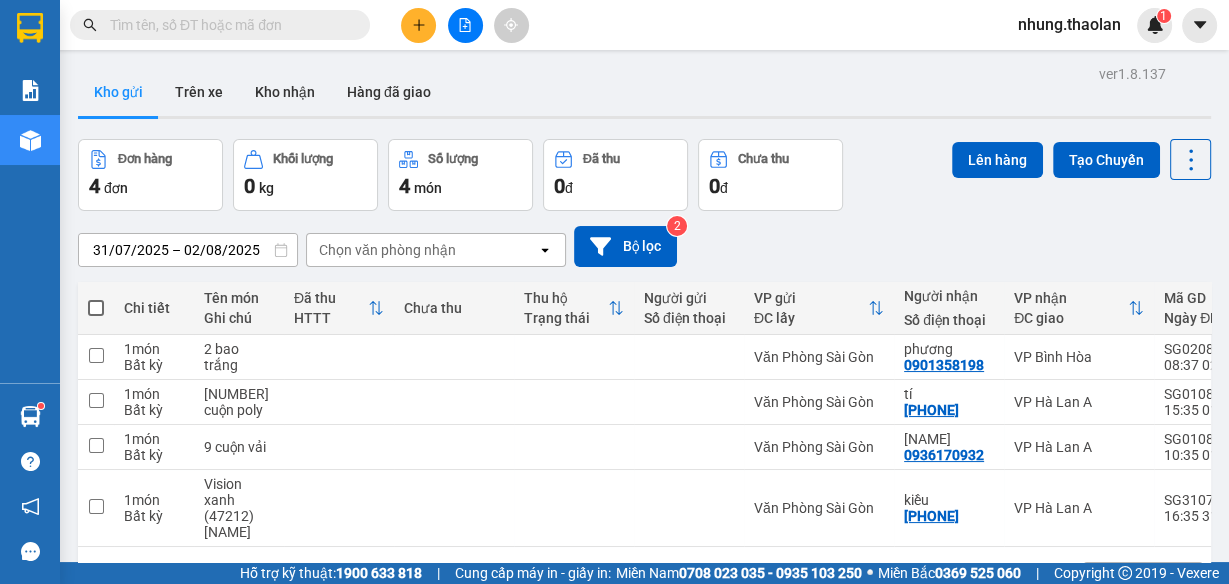 click at bounding box center [228, 25] 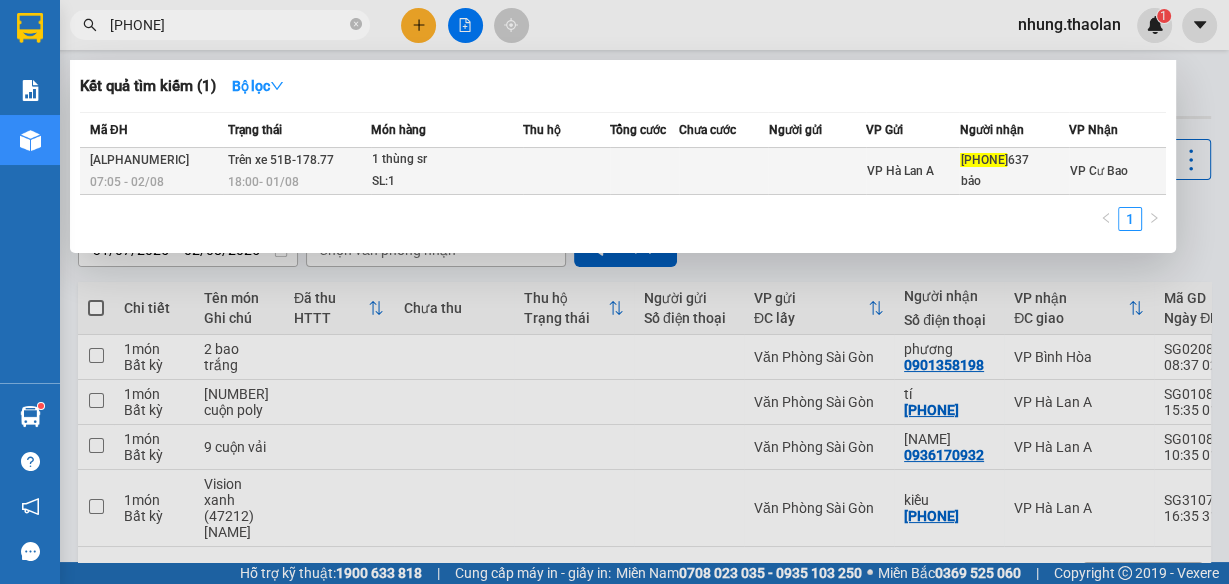 type on "[PHONE]" 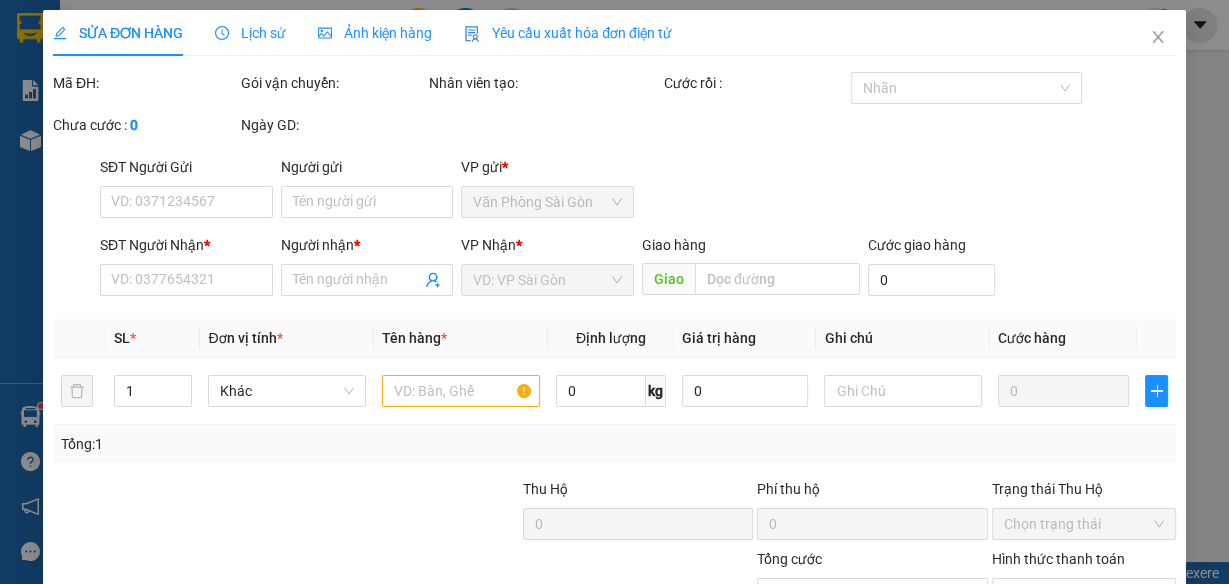 type on "[PHONE]" 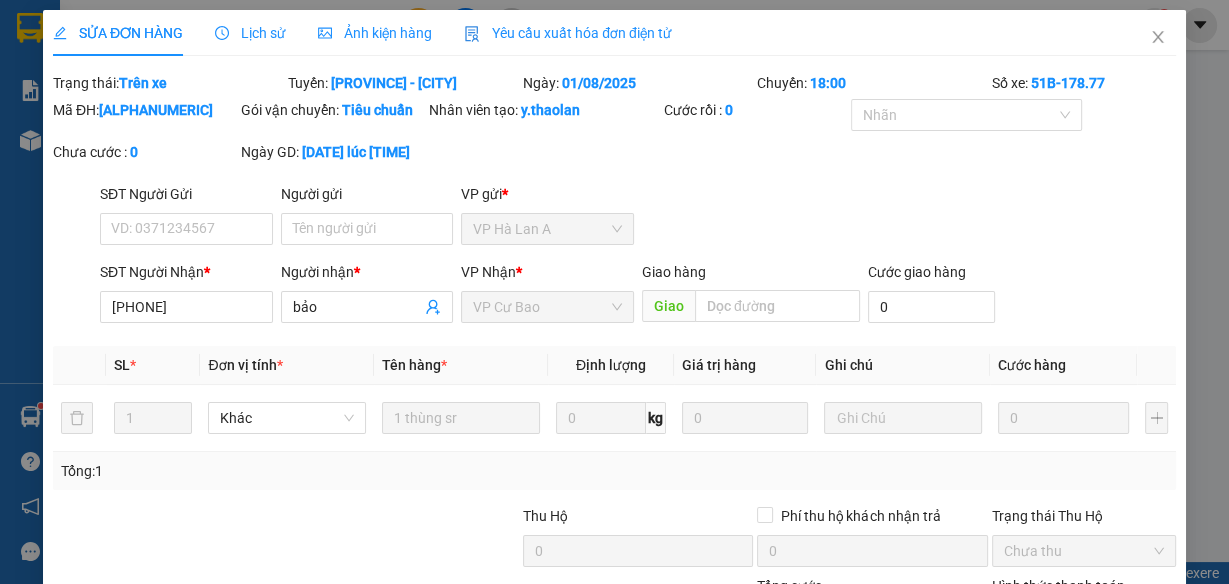 click on "Mã ĐH: [ID] Gói vận chuyển: [SERVICE] Nhân viên tạo: [NAME] Cước rồi : 0 Nhãn Chưa cước : 0 Ngày GD: [DATE] lúc [TIME]" at bounding box center [614, 141] 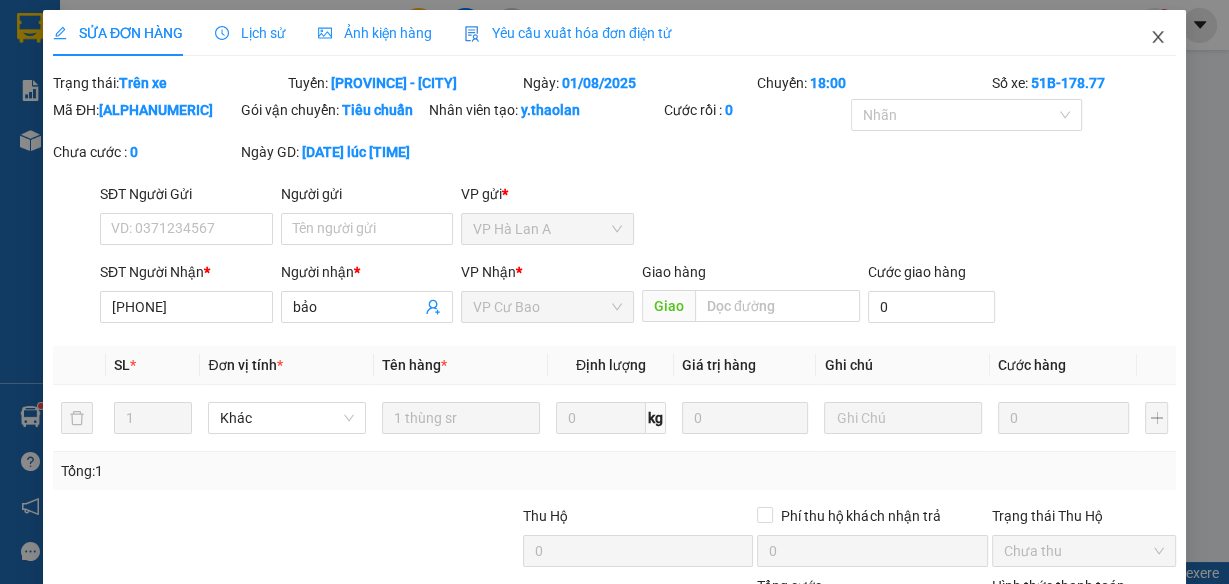 click at bounding box center (1158, 38) 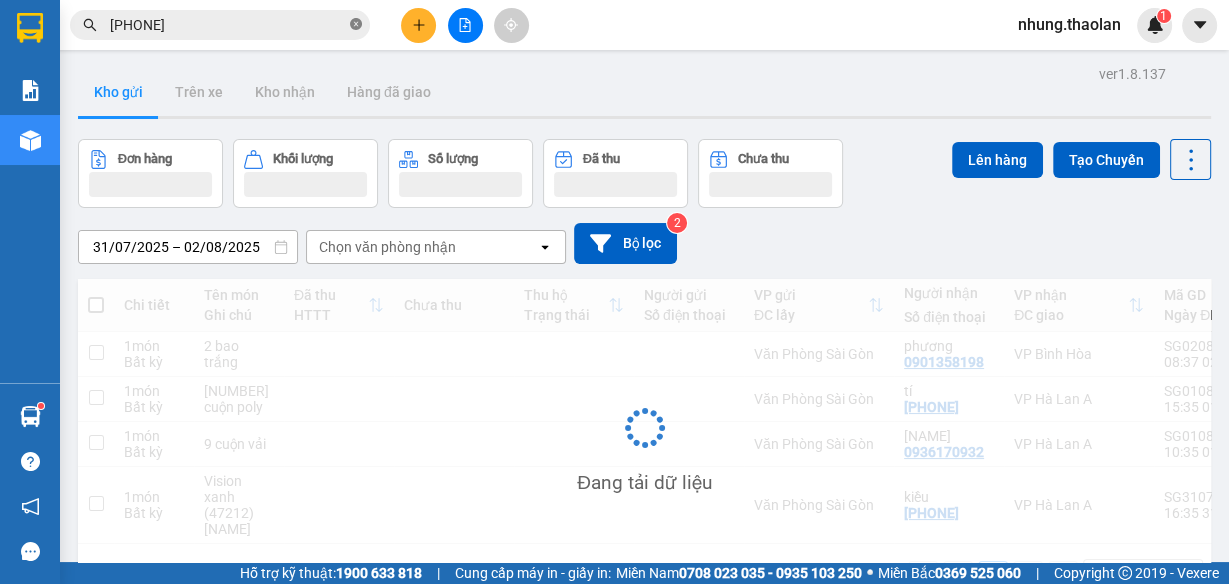 click 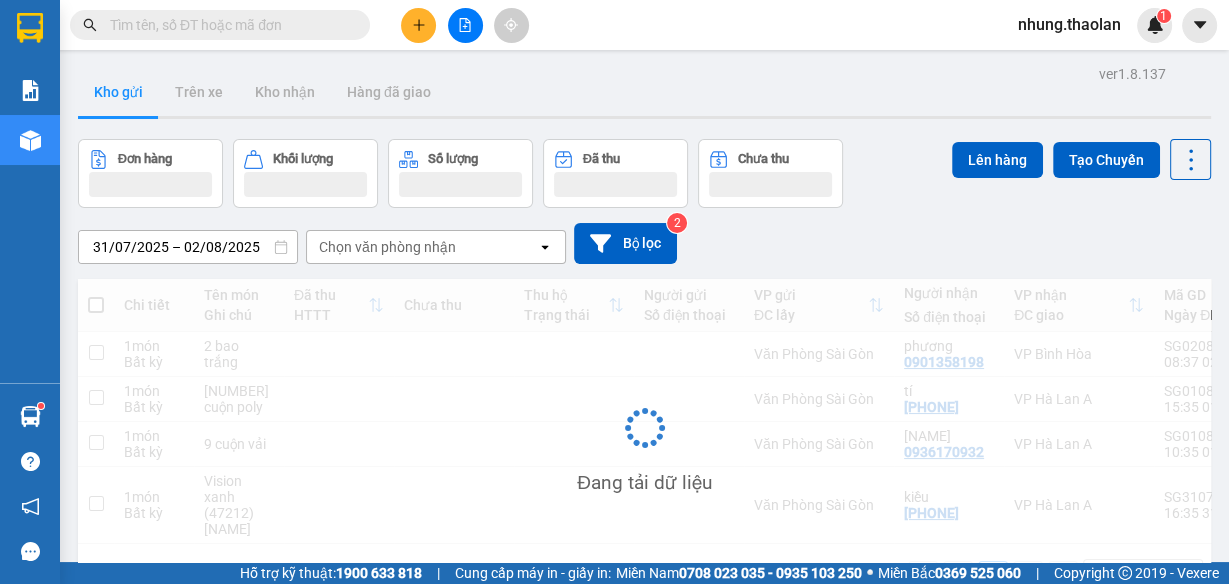 click at bounding box center (228, 25) 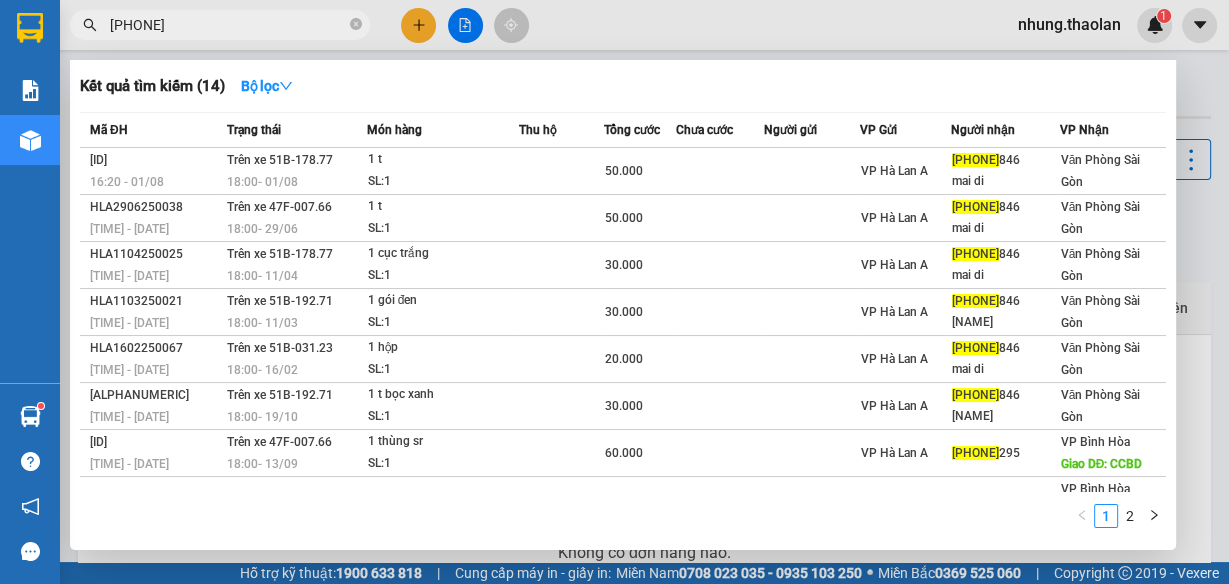 type on "[PHONE]" 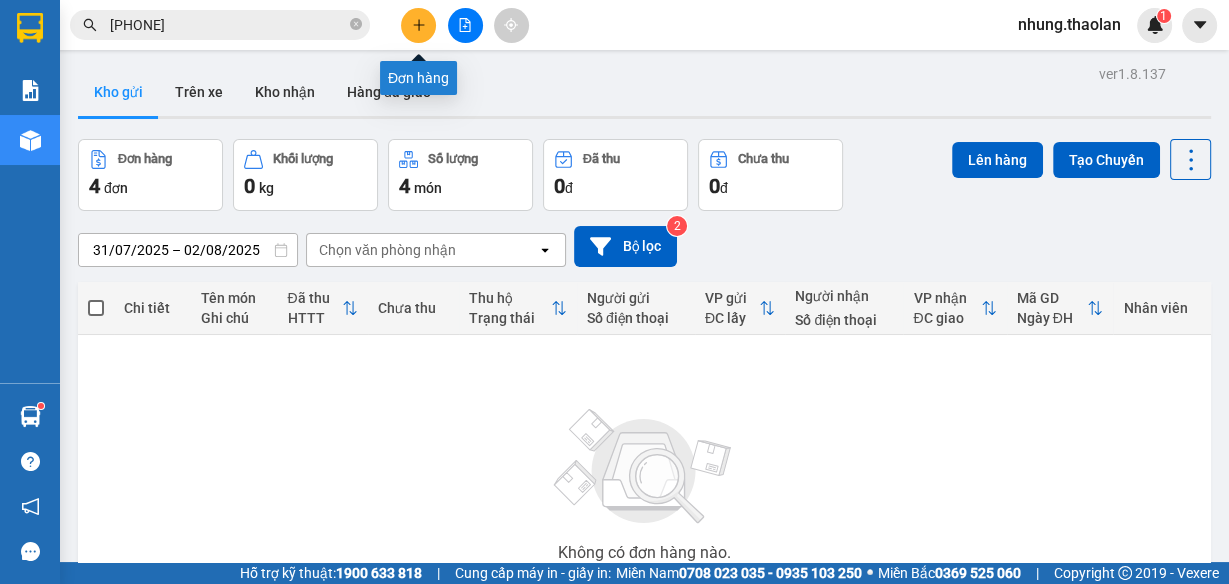 click 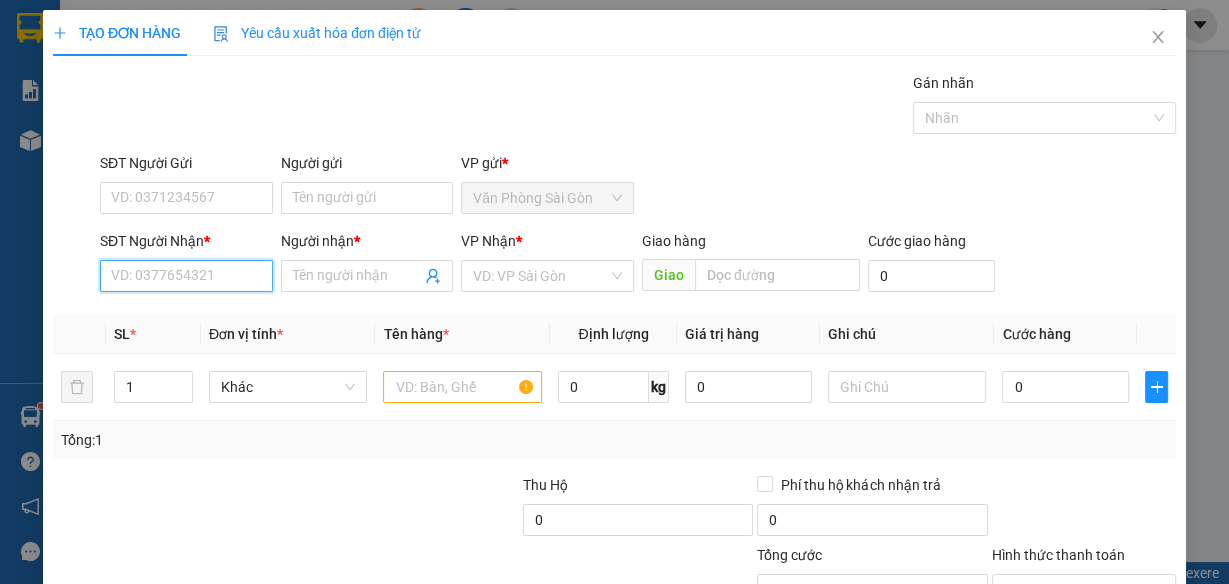 click on "SĐT Người Nhận  *" at bounding box center (186, 276) 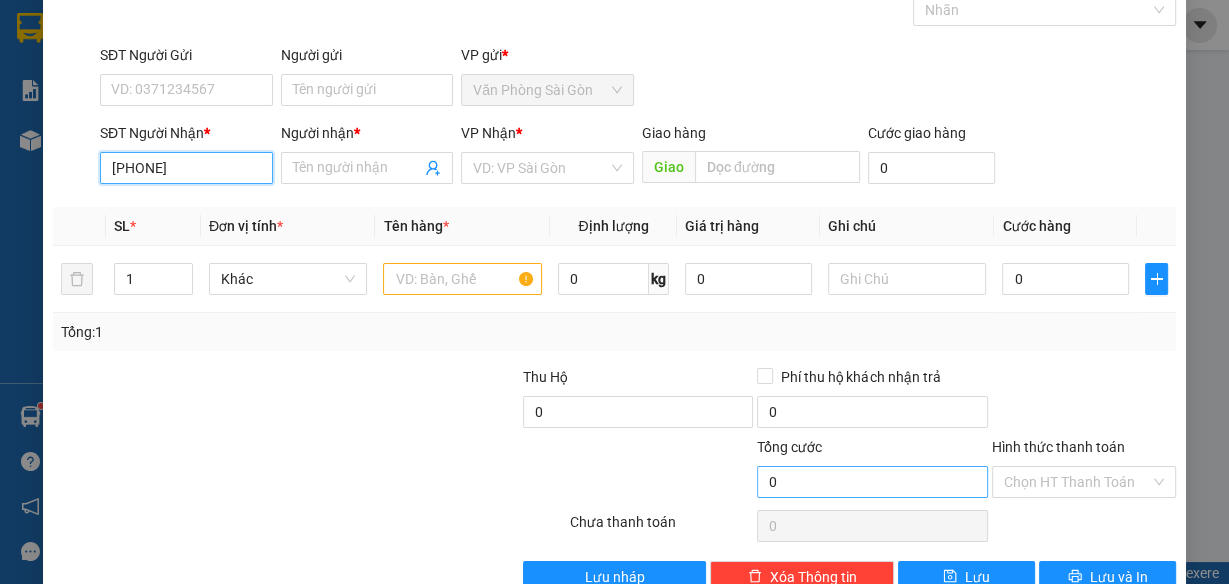 scroll, scrollTop: 153, scrollLeft: 0, axis: vertical 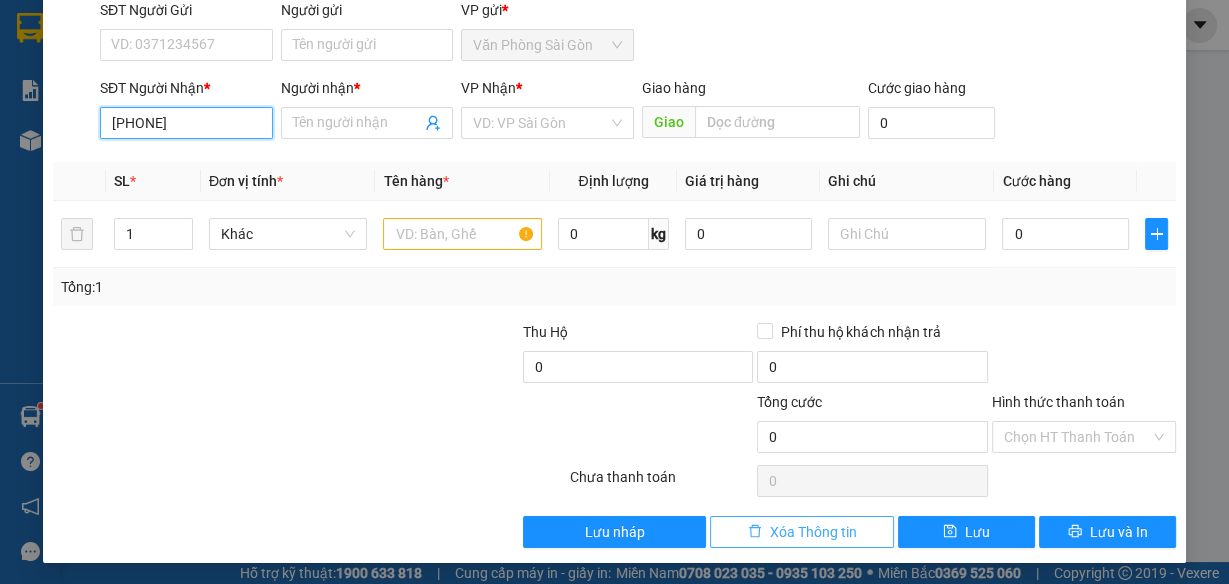 type on "[PHONE]" 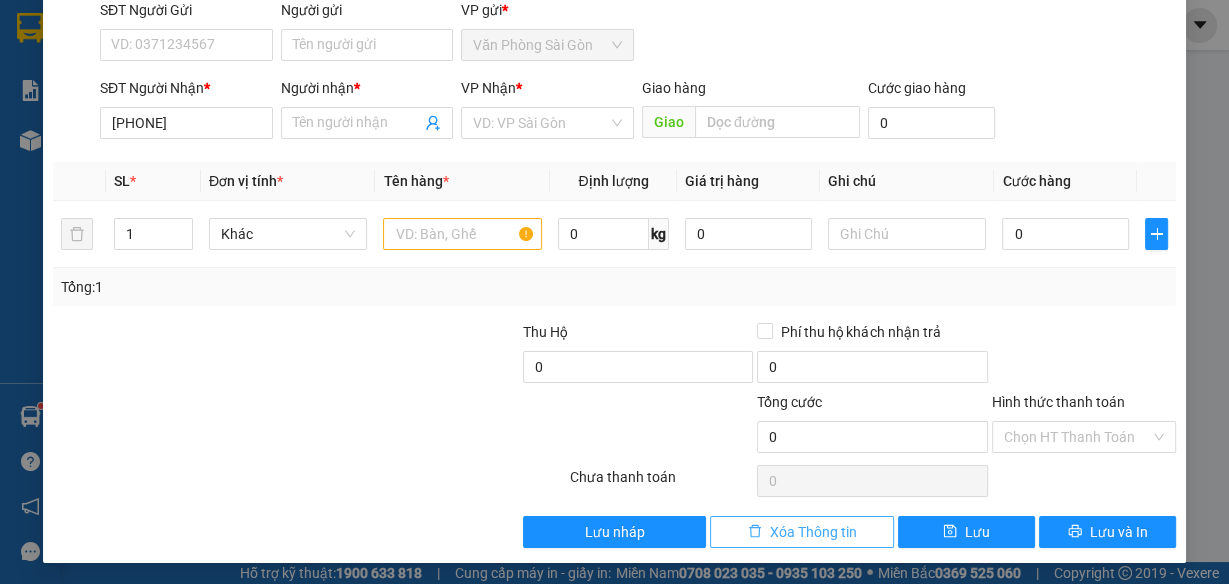 drag, startPoint x: 755, startPoint y: 524, endPoint x: 690, endPoint y: 462, distance: 89.827614 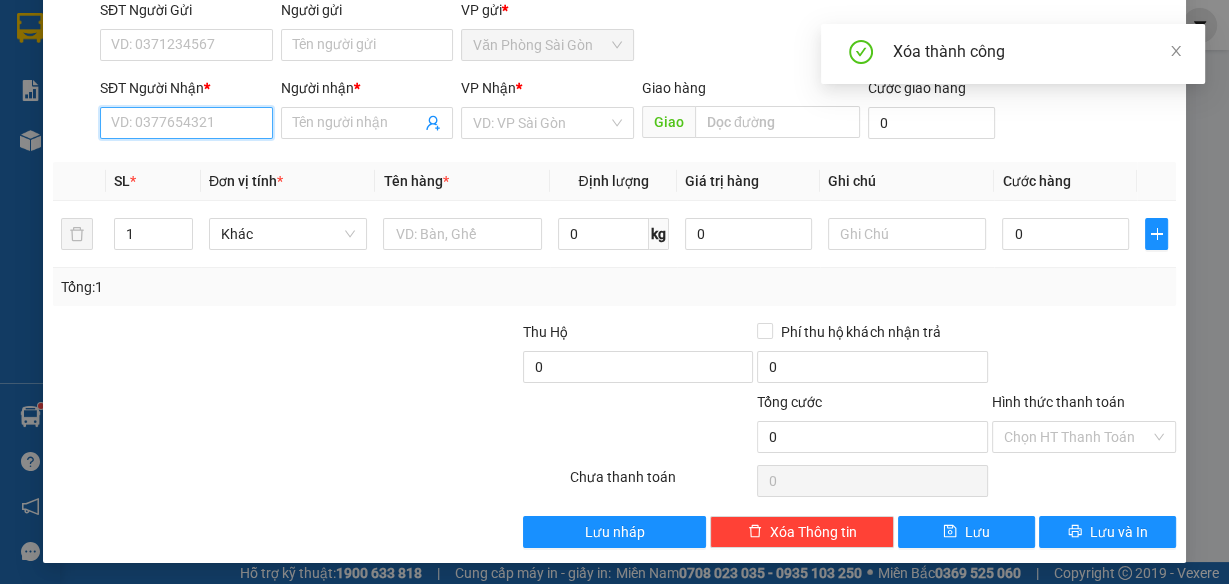 click on "SĐT Người Nhận  *" at bounding box center (186, 123) 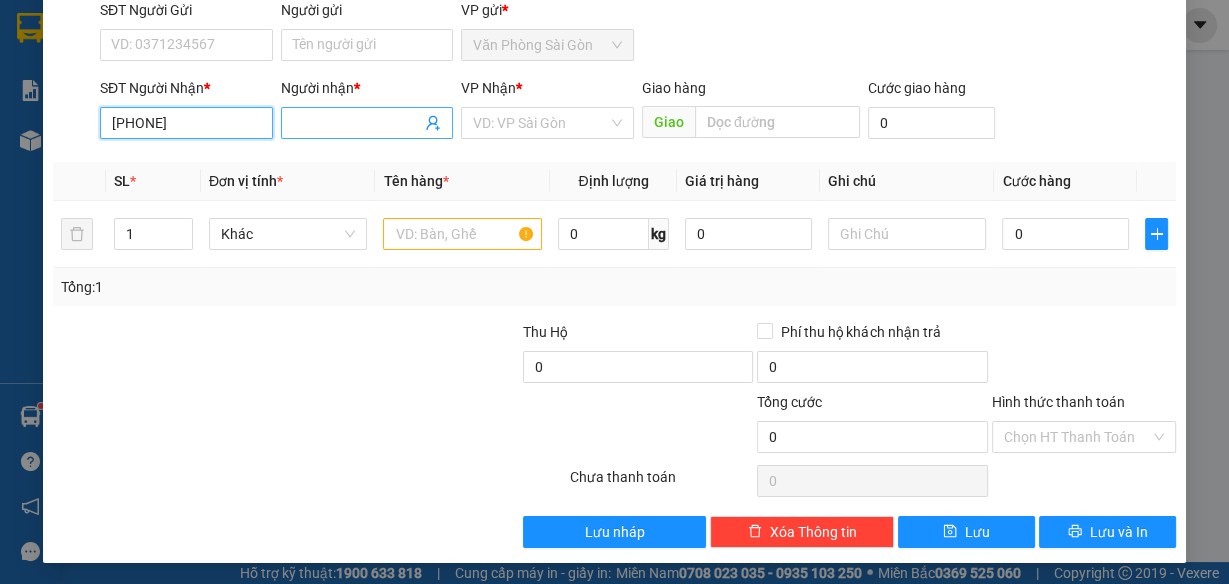 type on "[PHONE]" 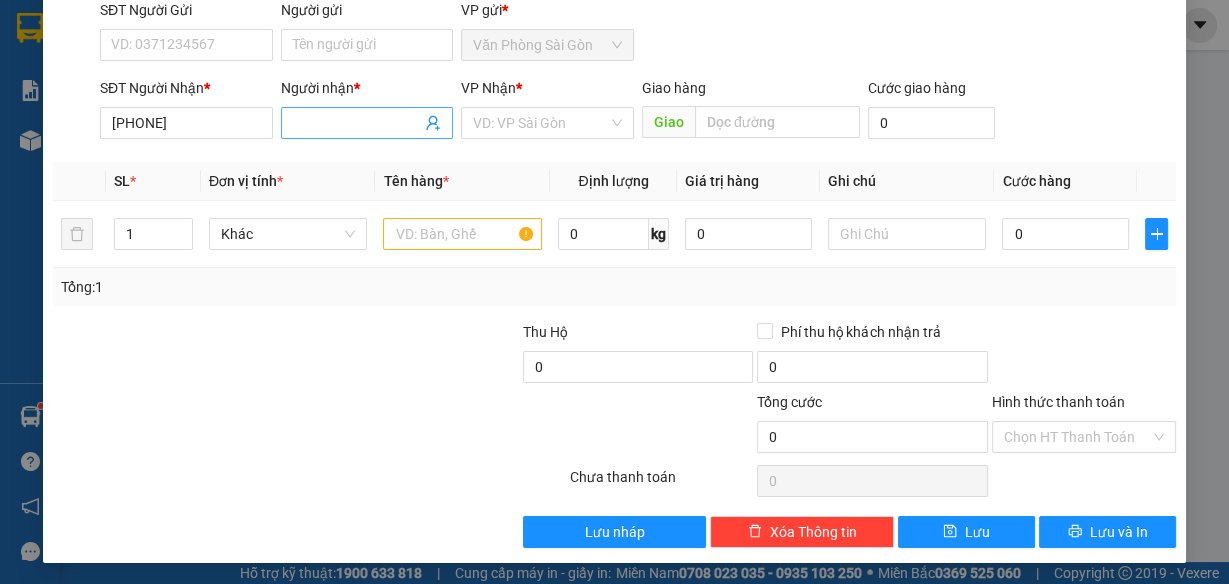 click on "Người nhận  *" at bounding box center (357, 123) 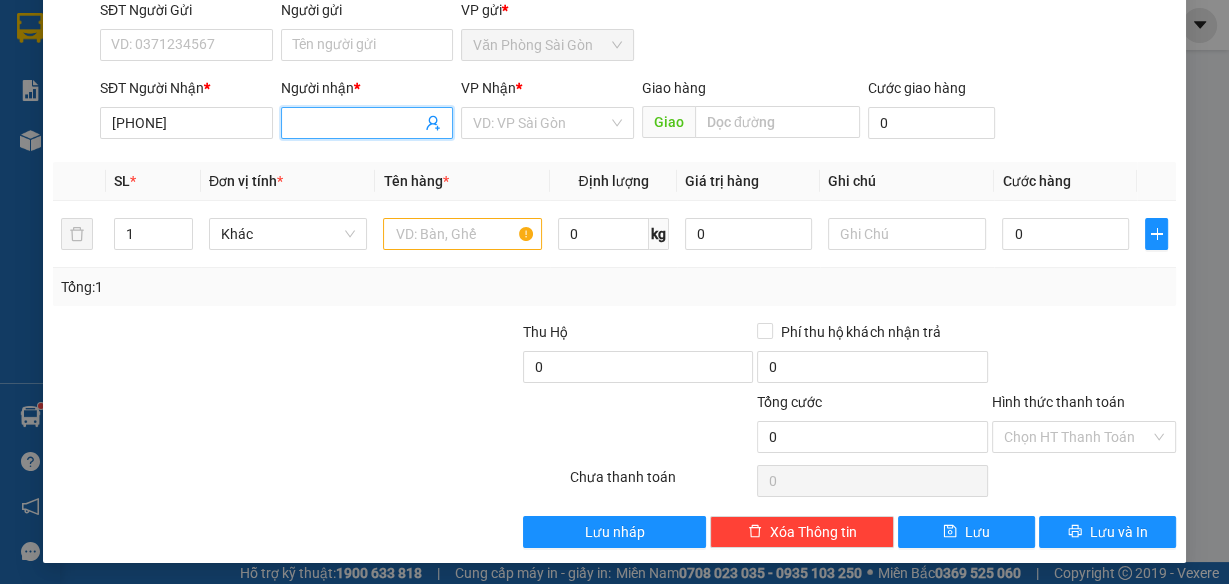 click at bounding box center (367, 123) 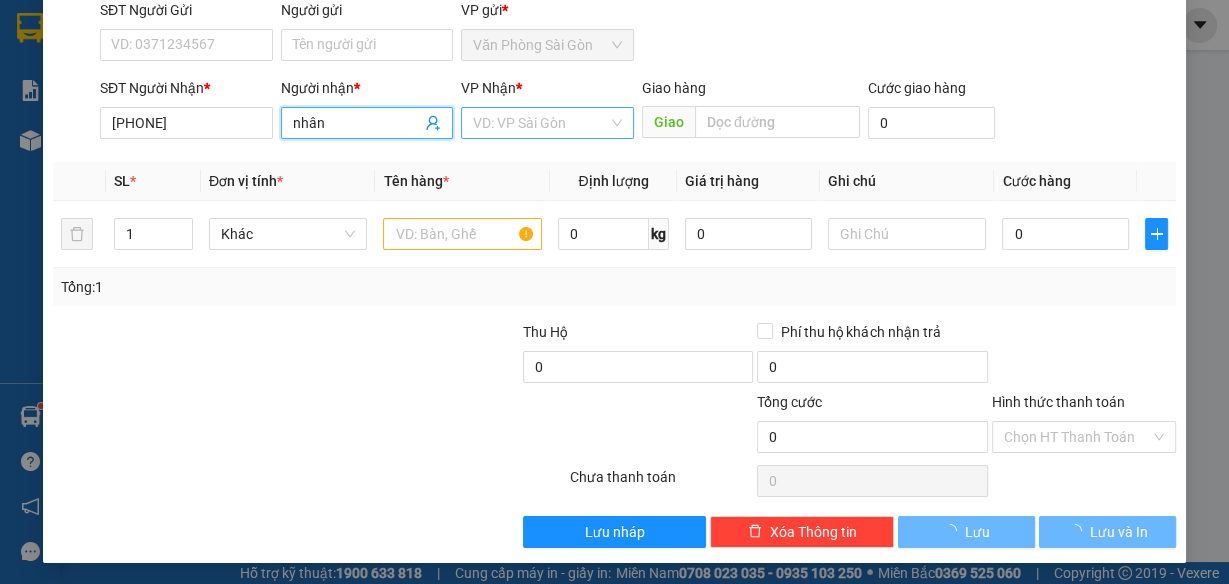 type on "nhân" 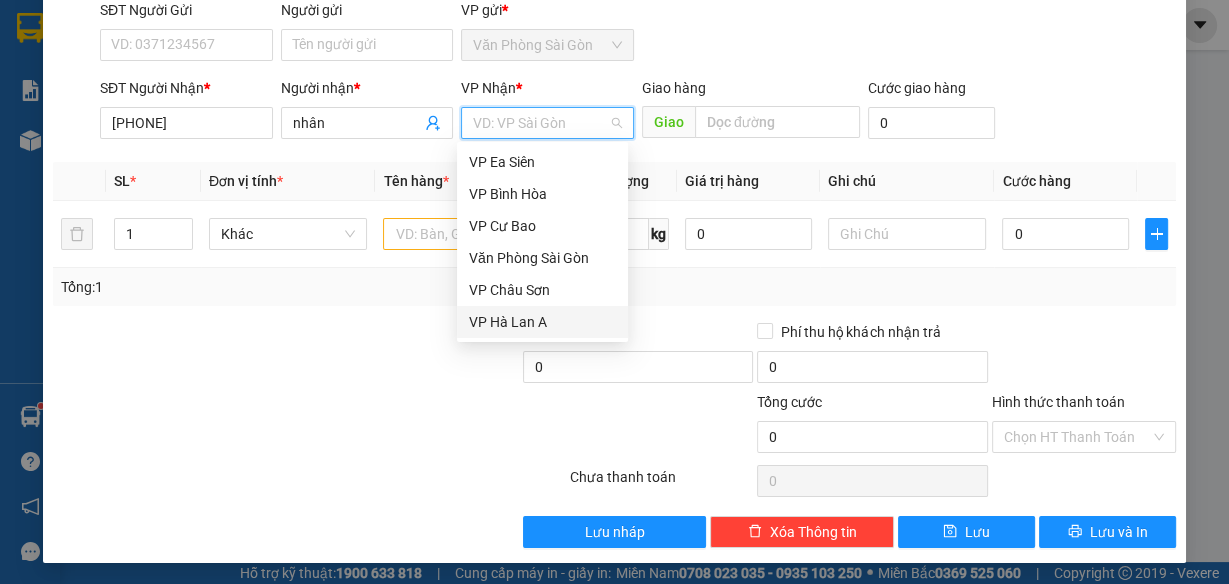 click on "VP Hà Lan A" at bounding box center [542, 322] 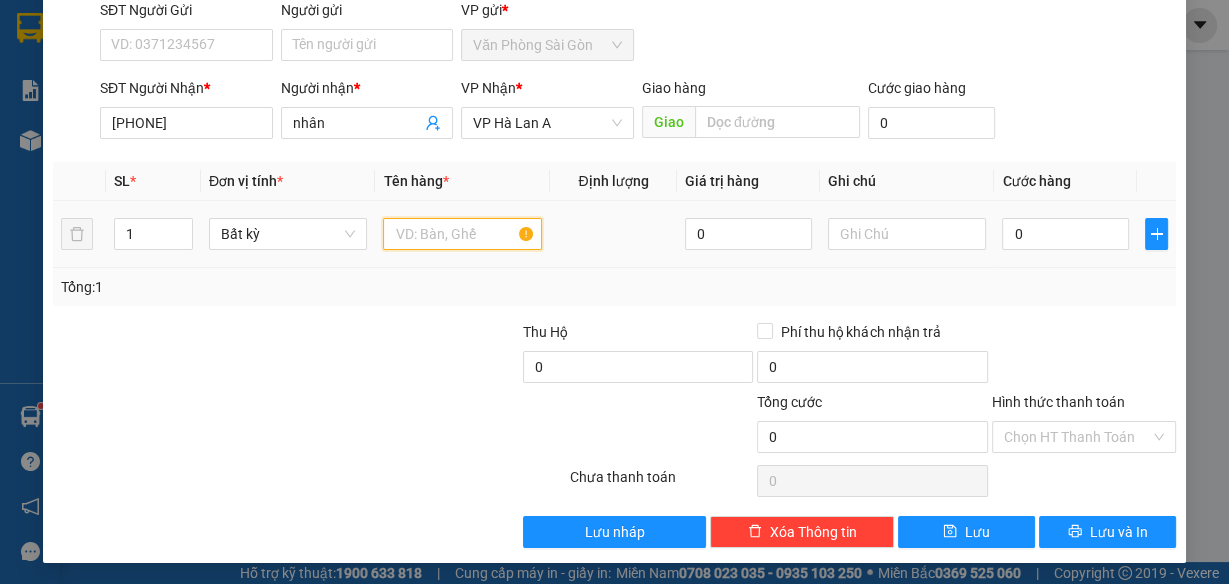 click at bounding box center [462, 234] 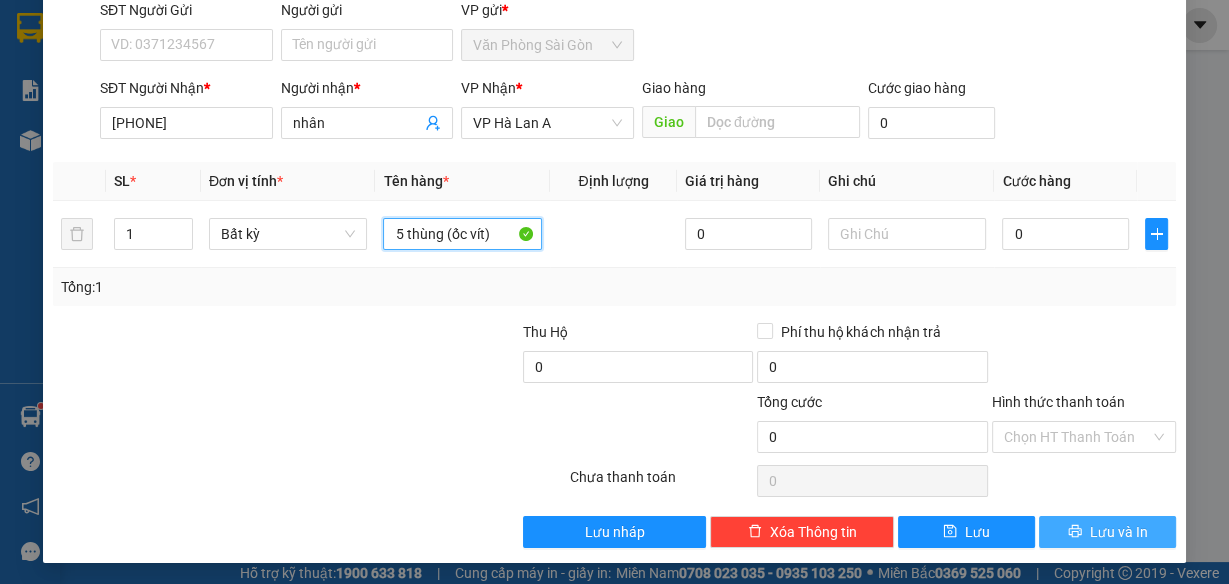 type on "5 thùng (ốc vít)" 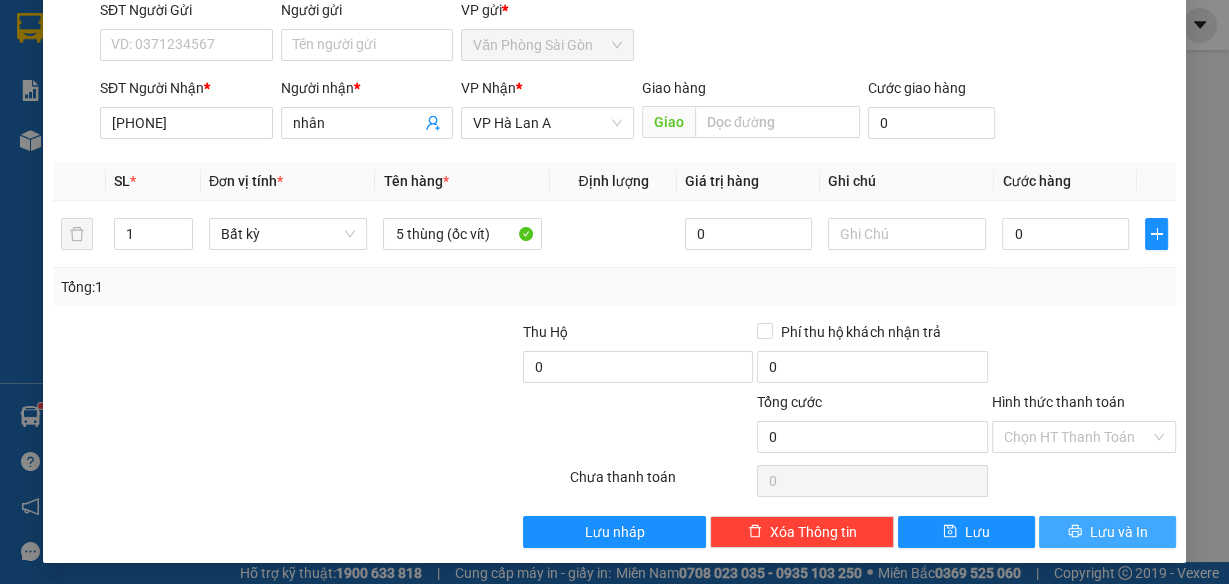 drag, startPoint x: 1134, startPoint y: 530, endPoint x: 1138, endPoint y: 510, distance: 20.396078 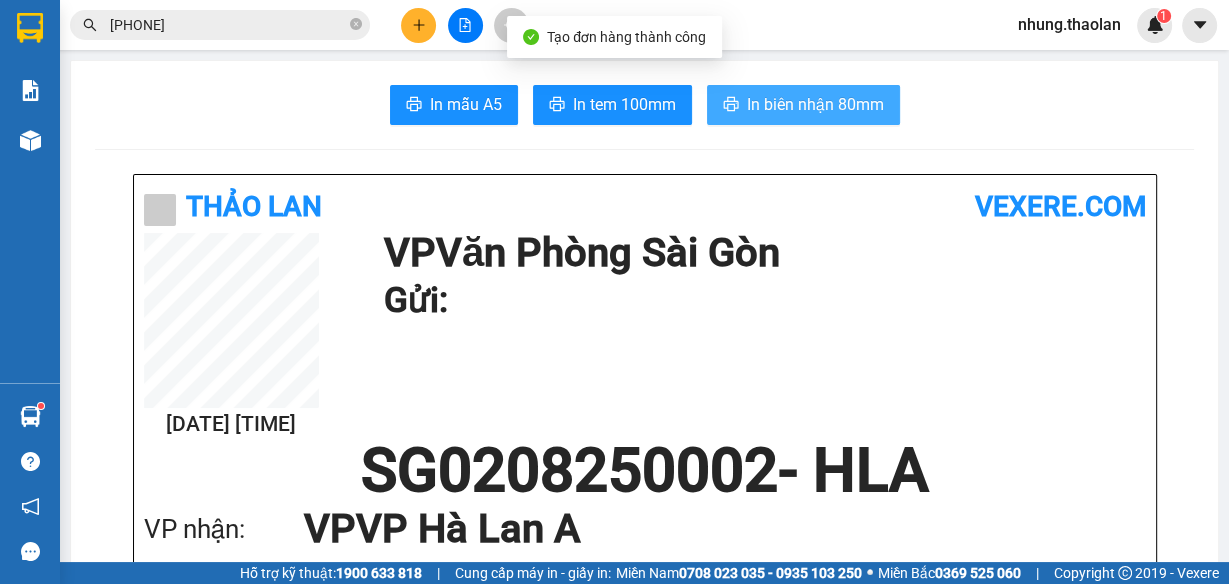 drag, startPoint x: 832, startPoint y: 103, endPoint x: 858, endPoint y: 100, distance: 26.172504 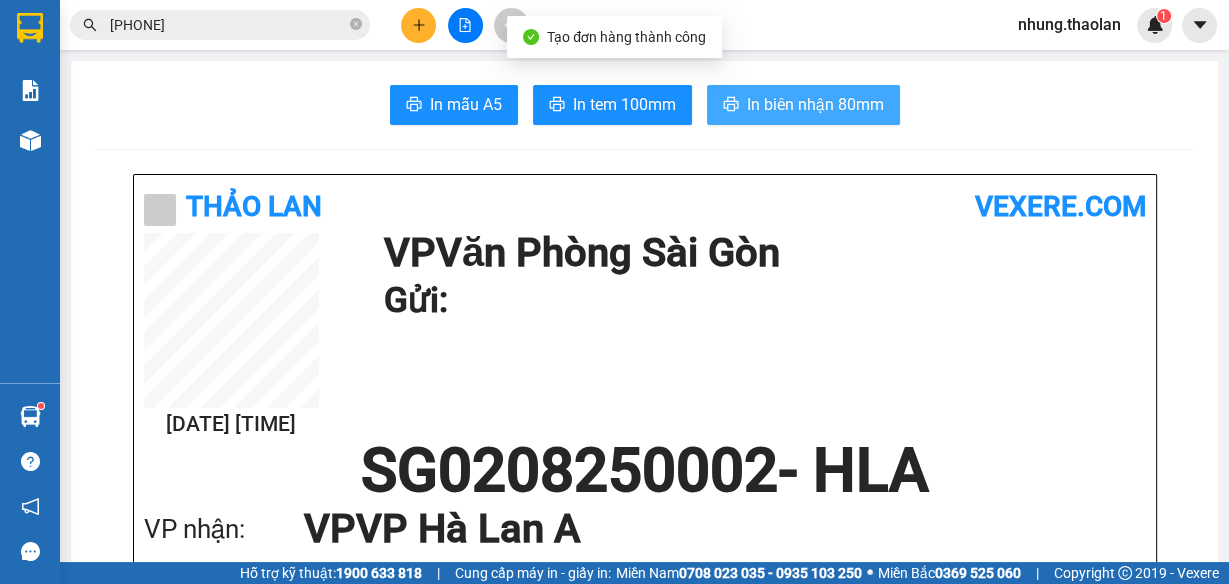 scroll, scrollTop: 0, scrollLeft: 0, axis: both 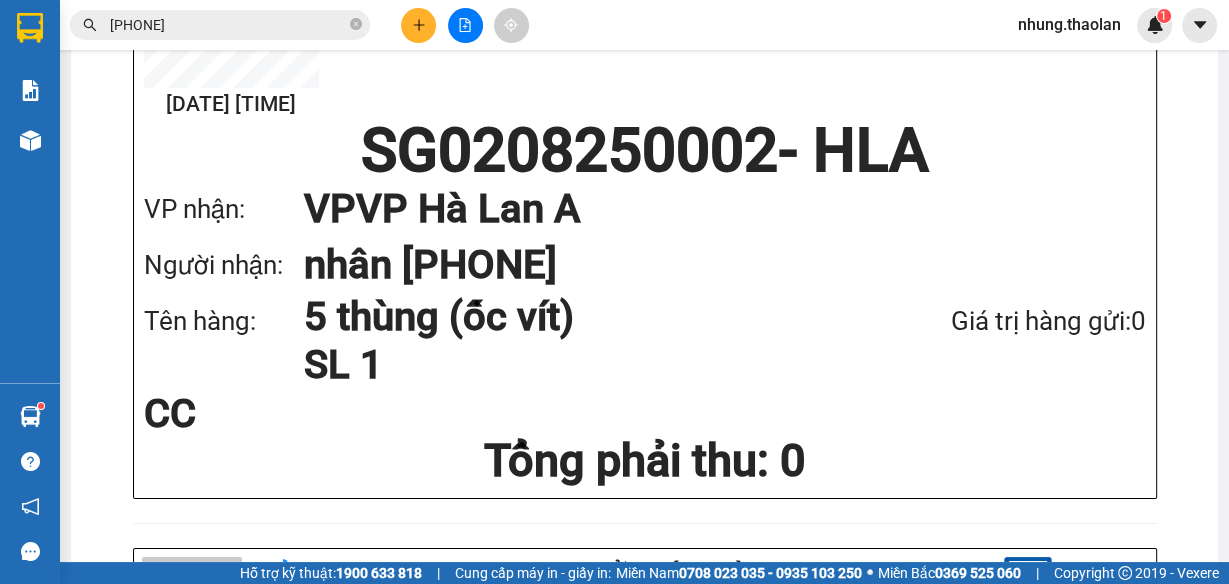 click at bounding box center [418, 25] 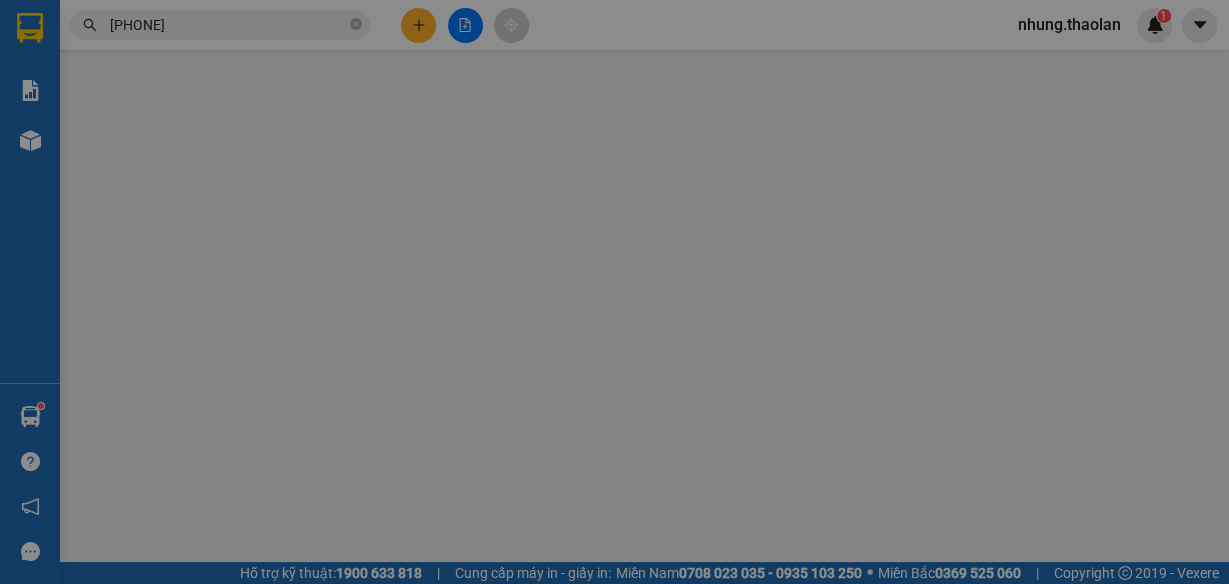 scroll, scrollTop: 0, scrollLeft: 0, axis: both 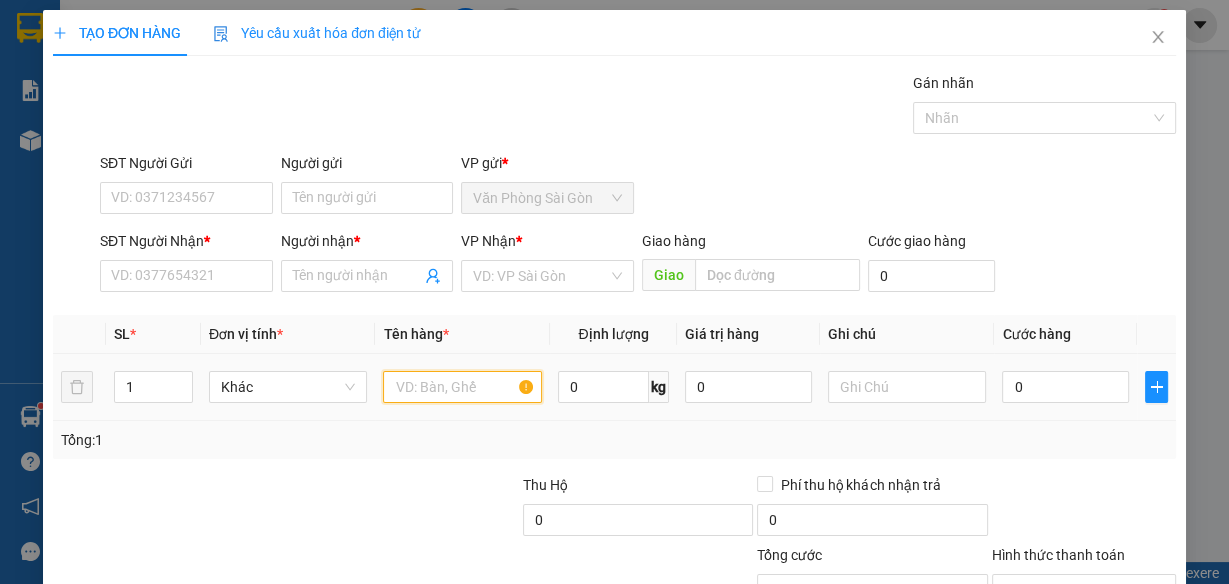 click at bounding box center [462, 387] 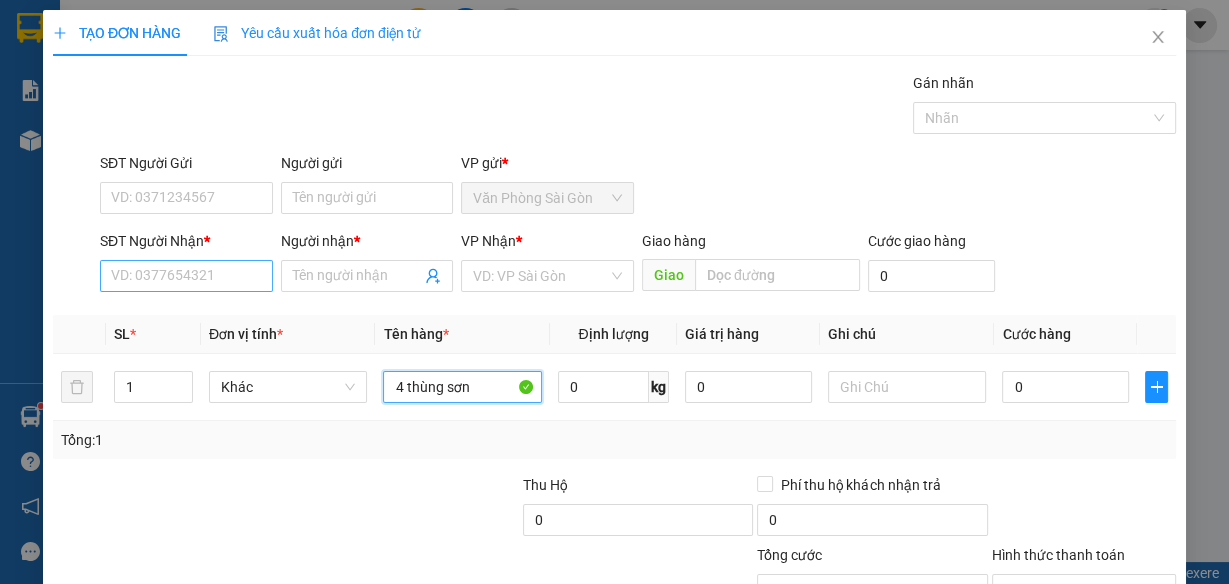 type on "4 thùng sơn" 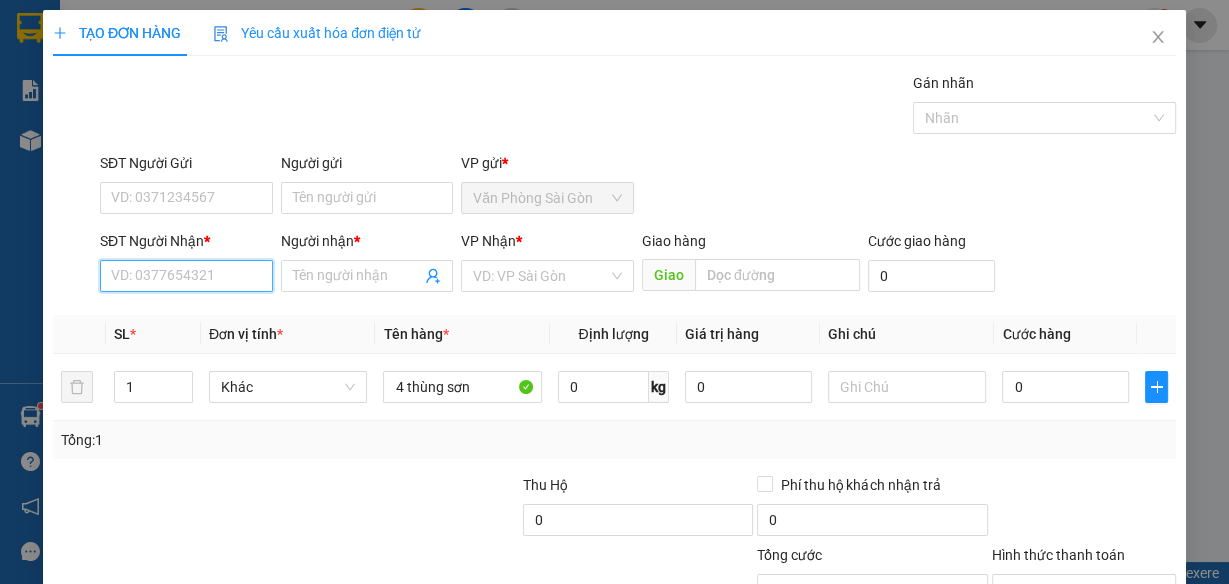 click on "SĐT Người Nhận  *" at bounding box center (186, 276) 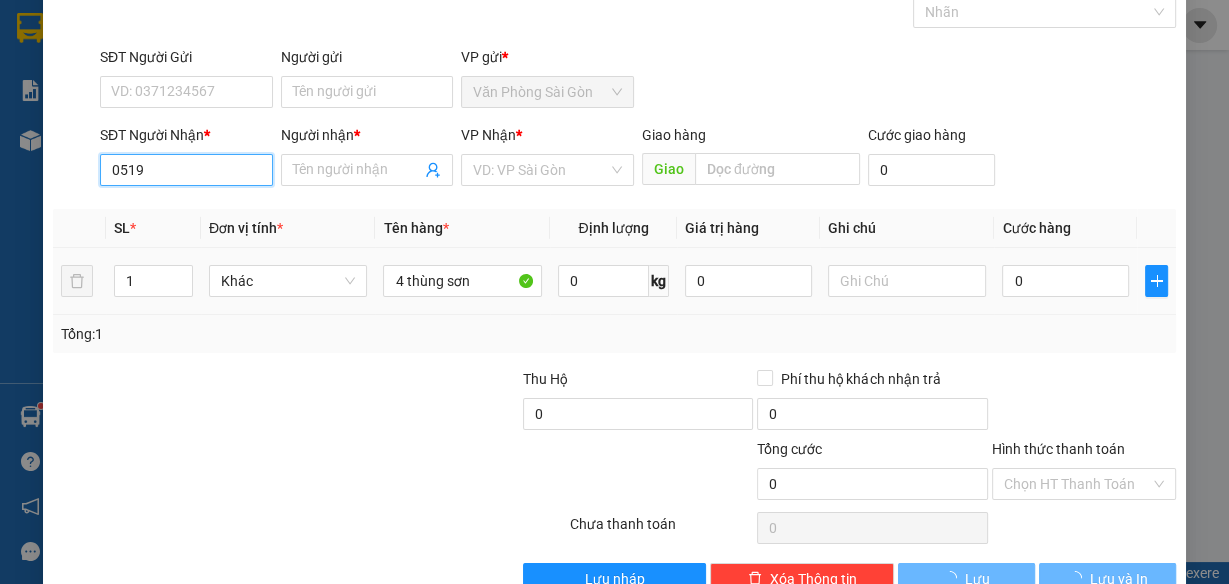 scroll, scrollTop: 153, scrollLeft: 0, axis: vertical 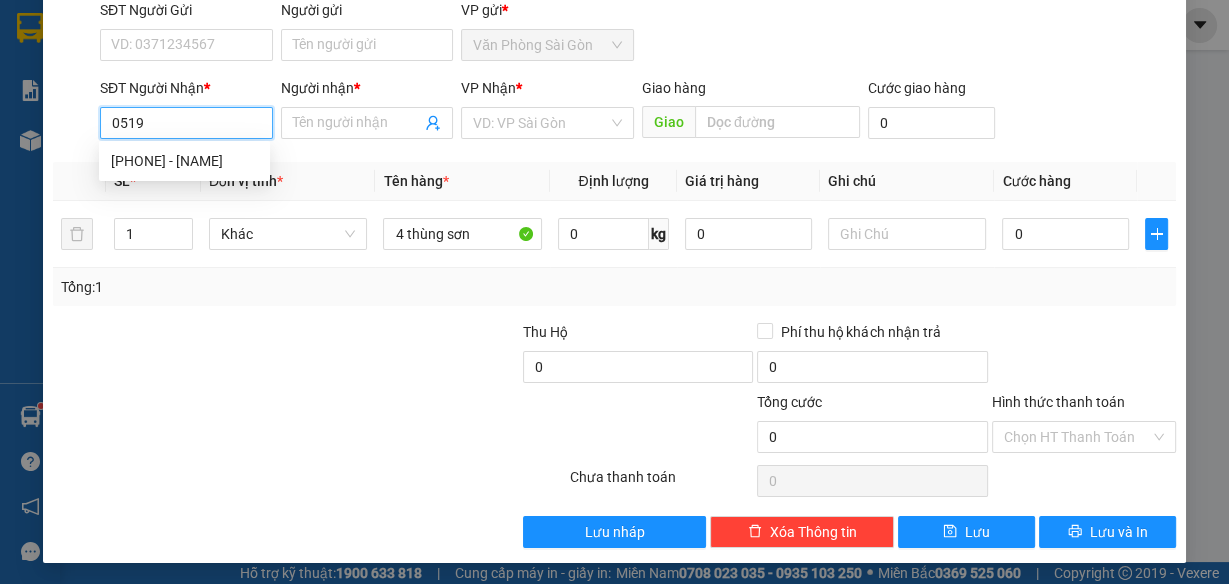 click on "0519" at bounding box center [186, 123] 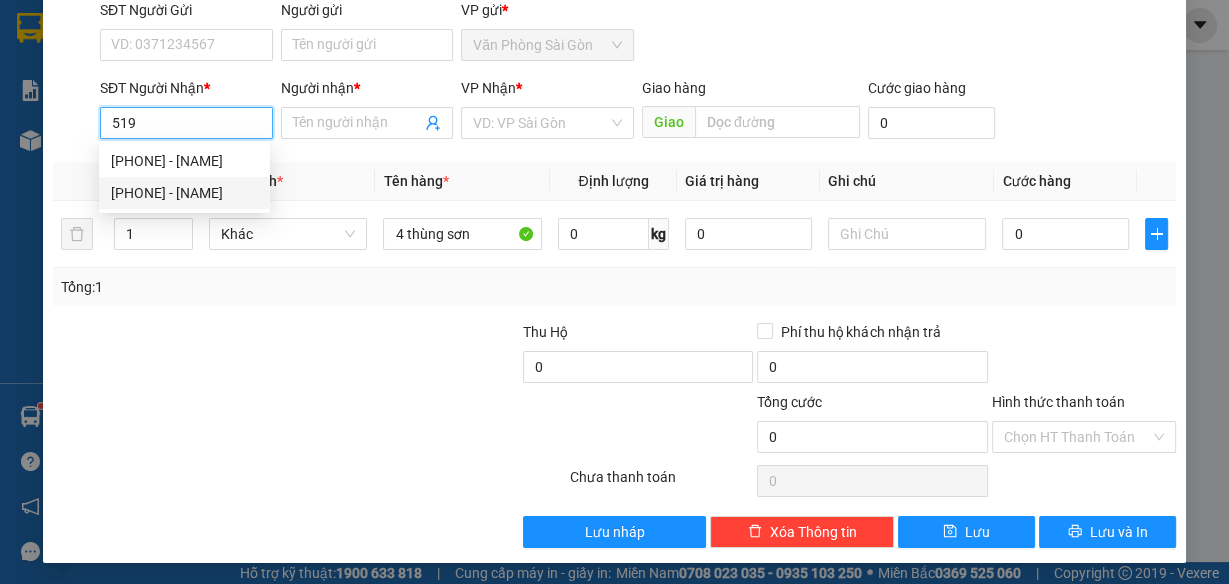 drag, startPoint x: 234, startPoint y: 186, endPoint x: 579, endPoint y: 248, distance: 350.52673 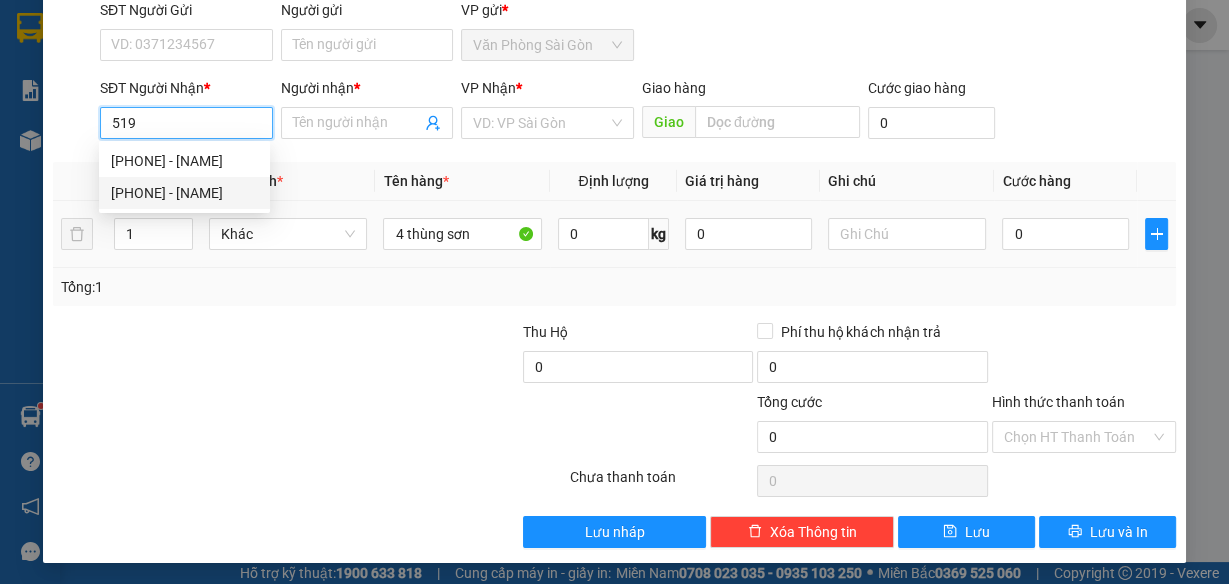 click on "[PHONE] - [NAME]" at bounding box center [184, 193] 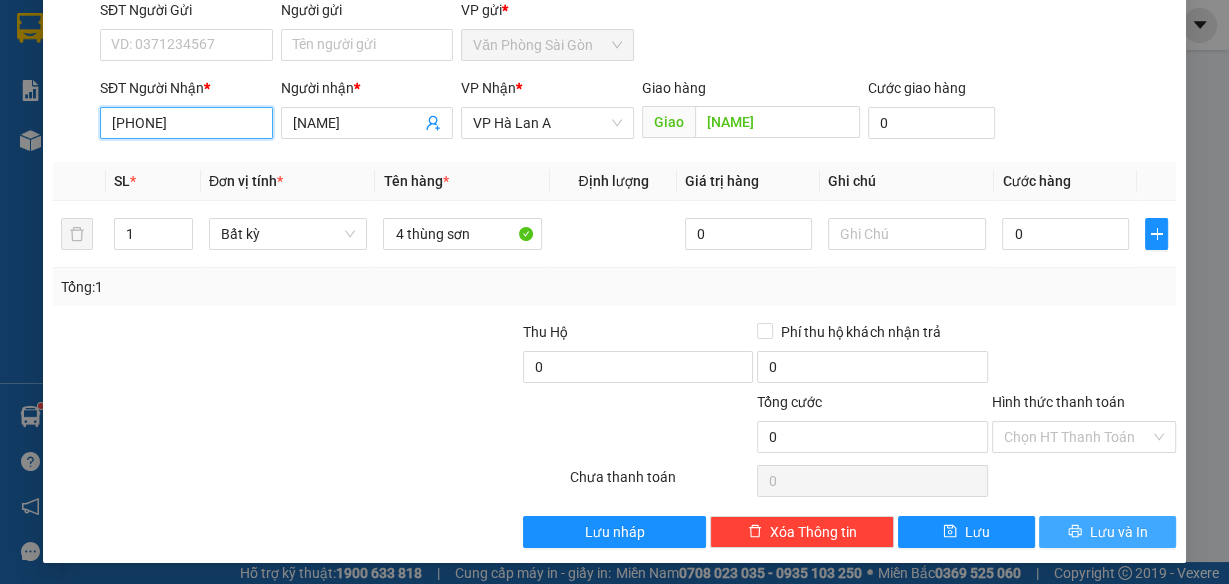 type on "[PHONE]" 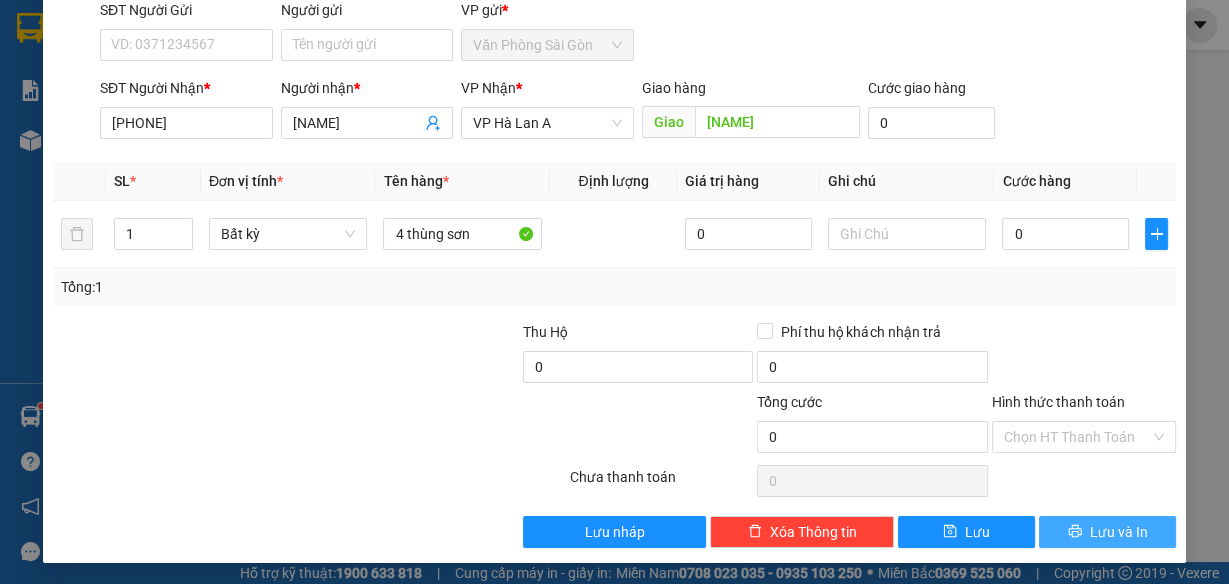 click on "Lưu và In" at bounding box center (1107, 532) 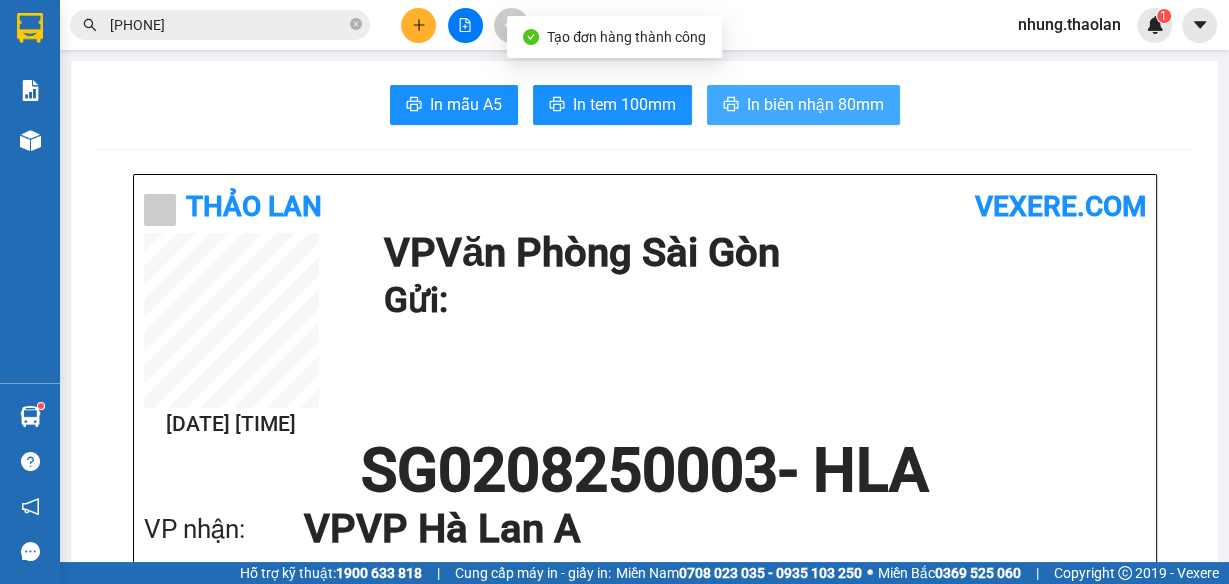 click on "In biên nhận 80mm" at bounding box center [815, 104] 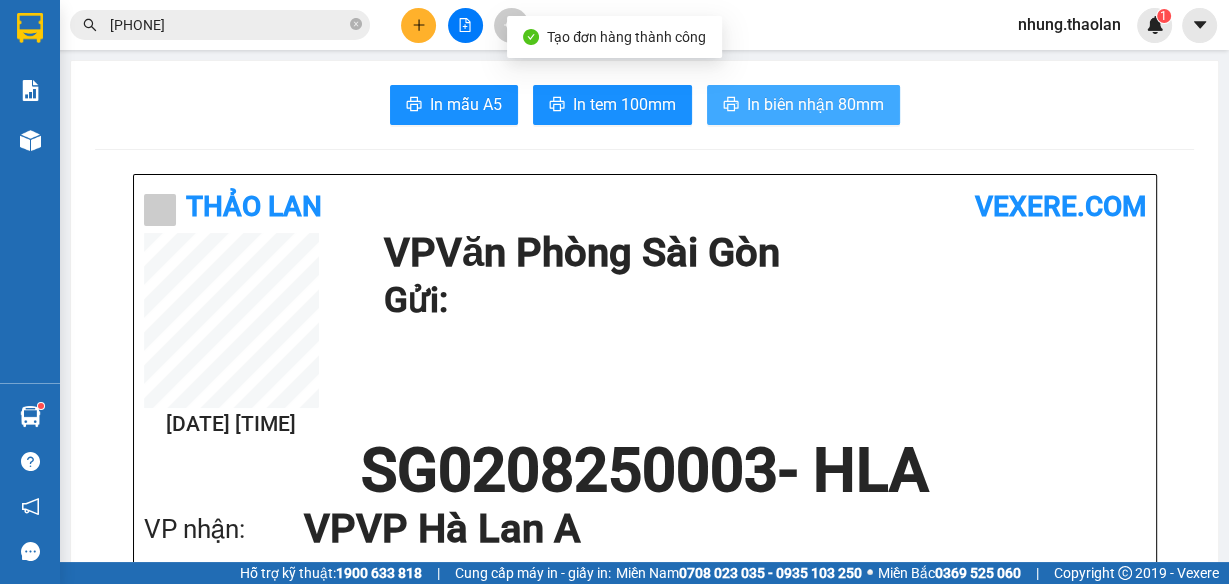 scroll, scrollTop: 0, scrollLeft: 0, axis: both 